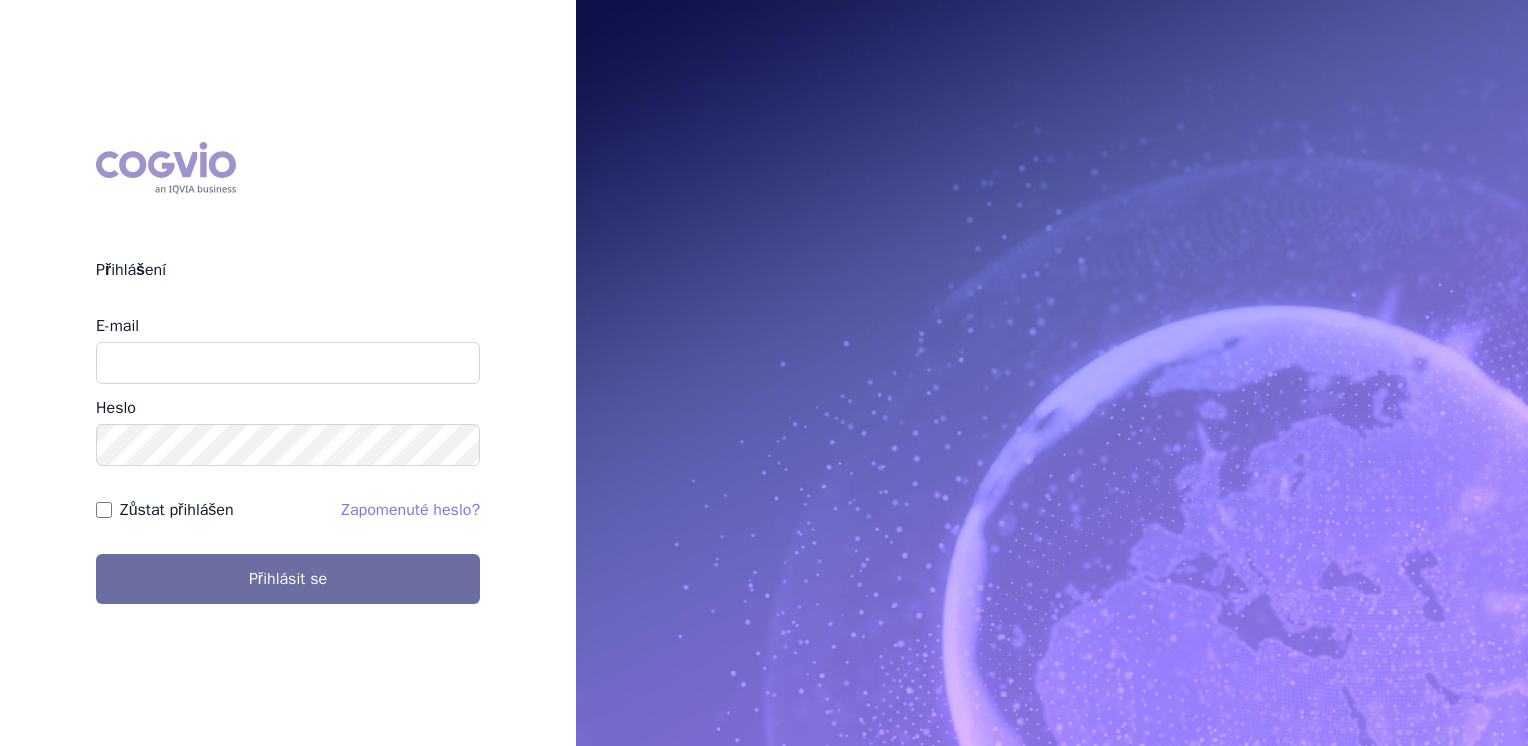 scroll, scrollTop: 0, scrollLeft: 0, axis: both 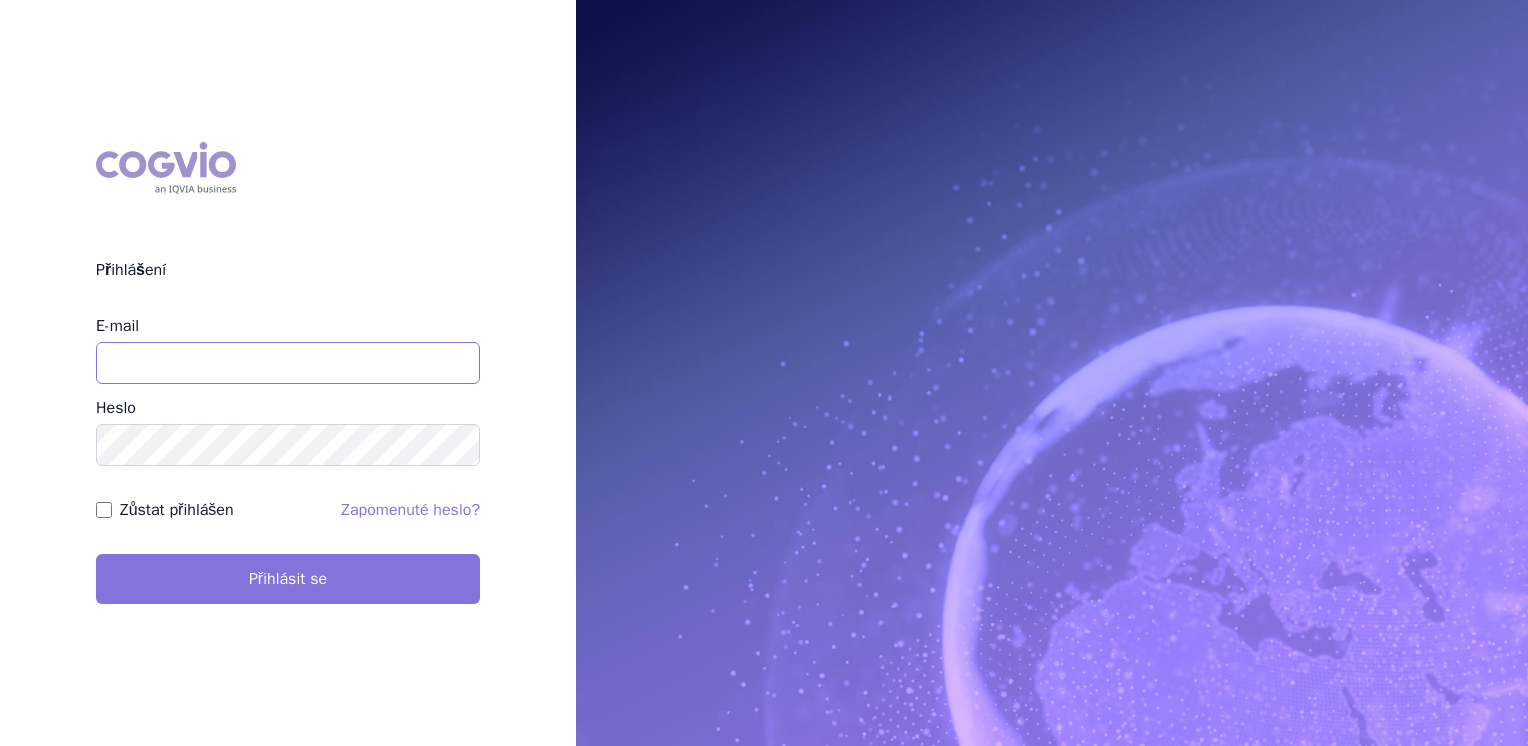 type on "jana_oberreiterova@accord-healthcare.com" 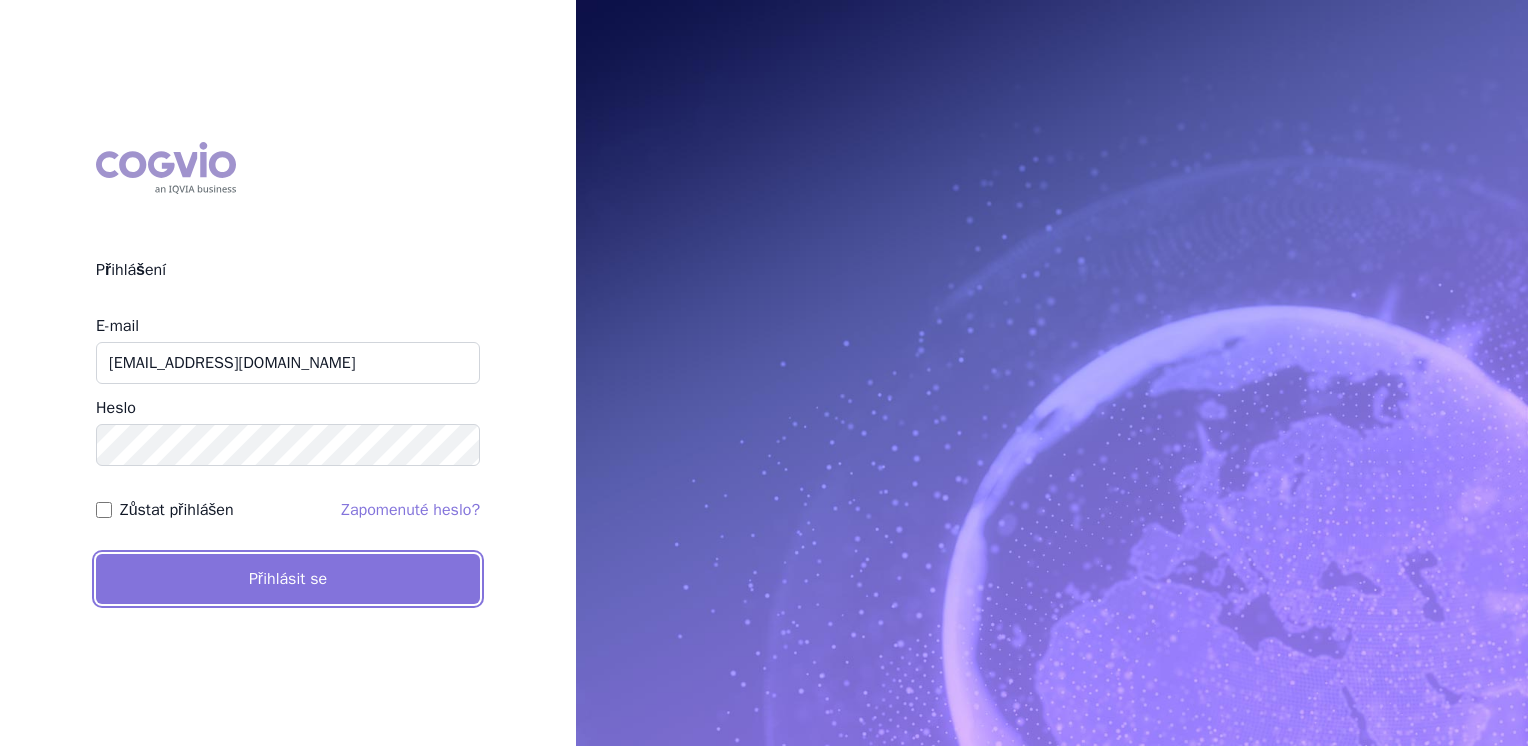 click on "Přihlásit se" at bounding box center (288, 579) 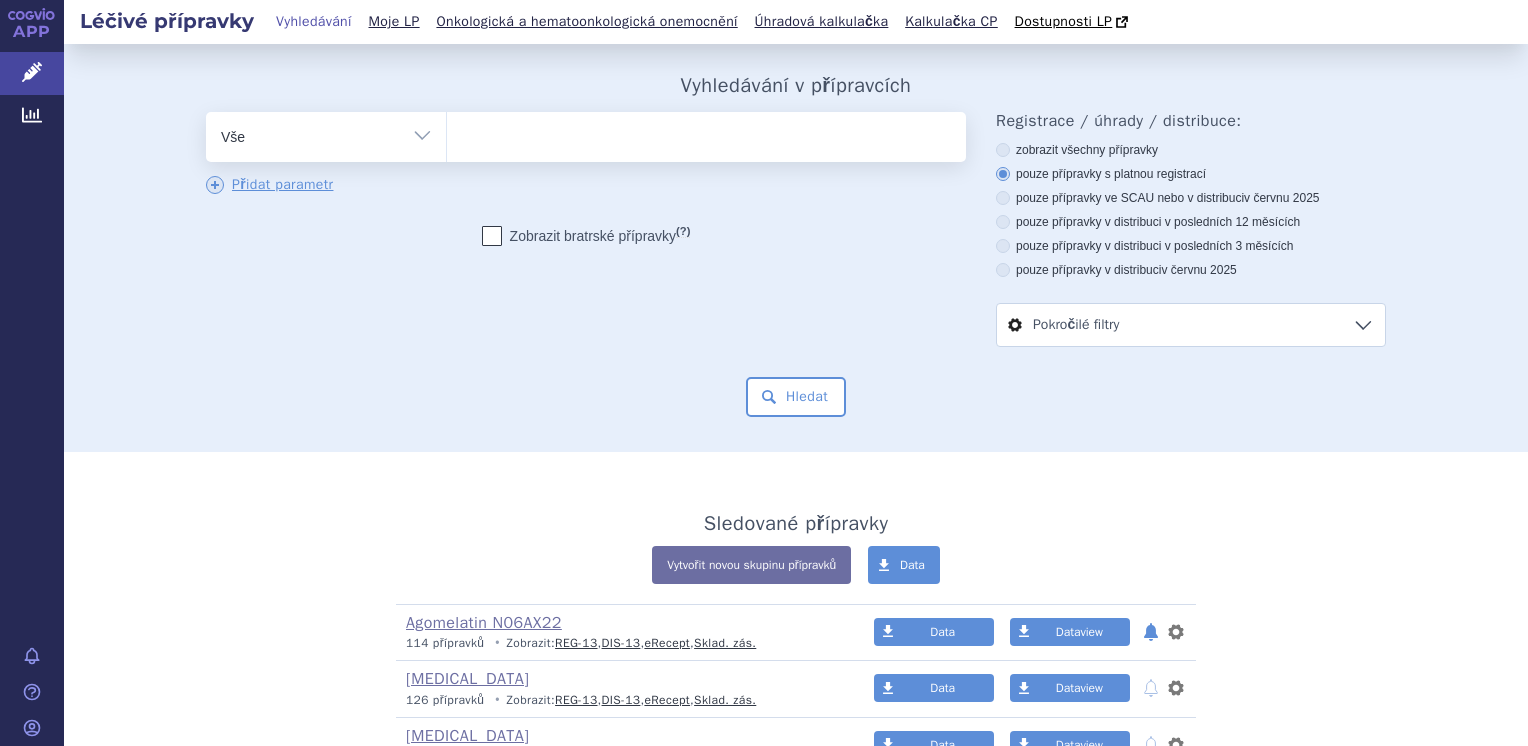 scroll, scrollTop: 0, scrollLeft: 0, axis: both 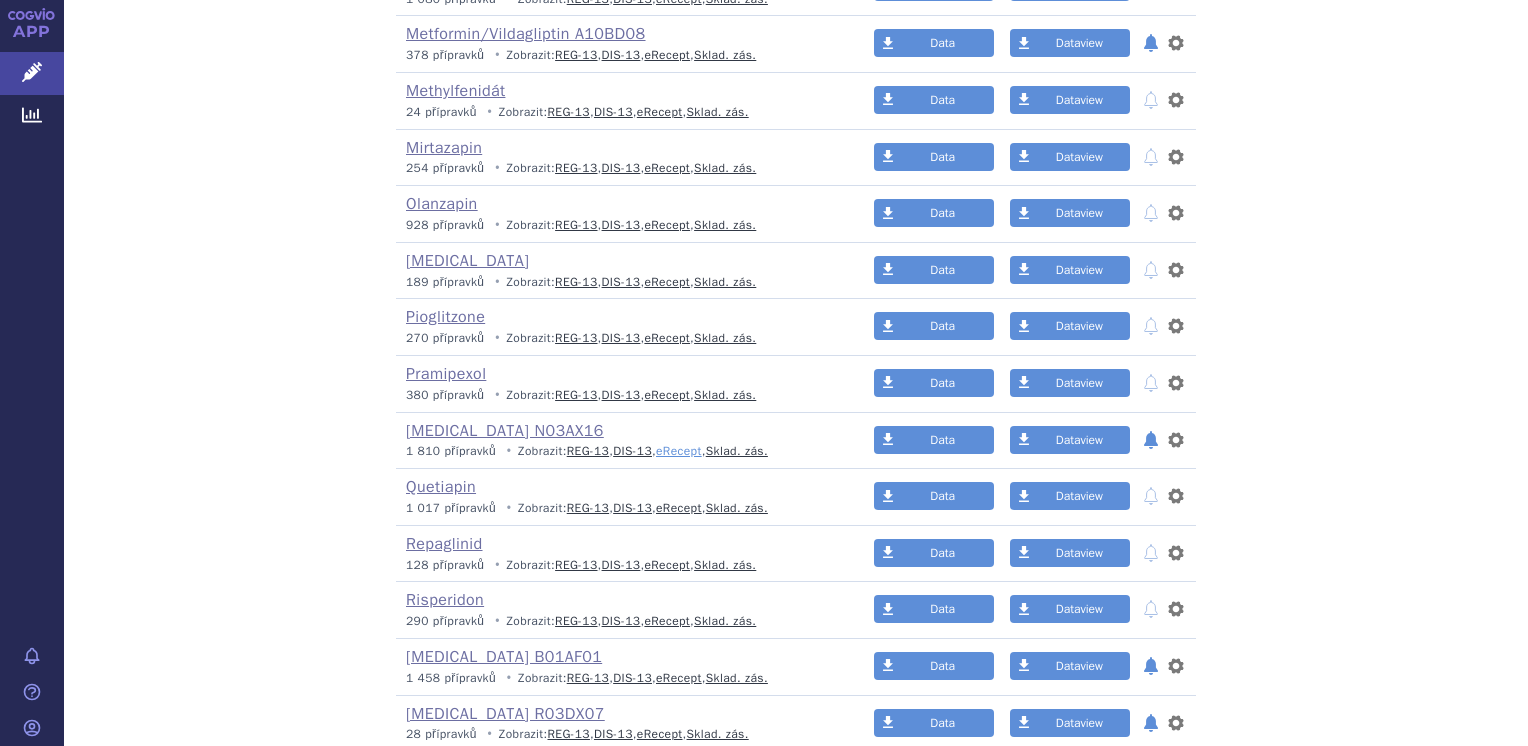 click on "eRecept" at bounding box center [679, 451] 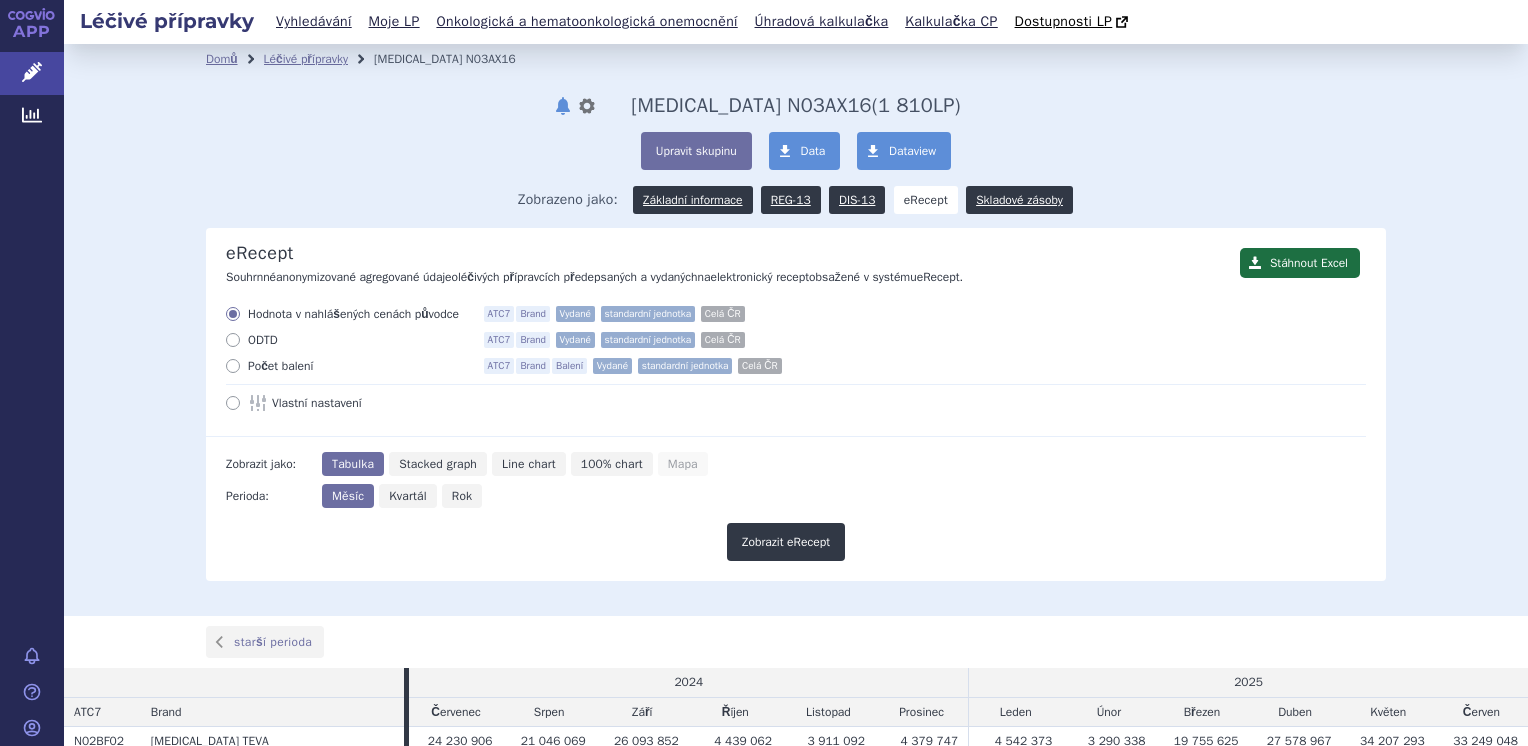scroll, scrollTop: 0, scrollLeft: 0, axis: both 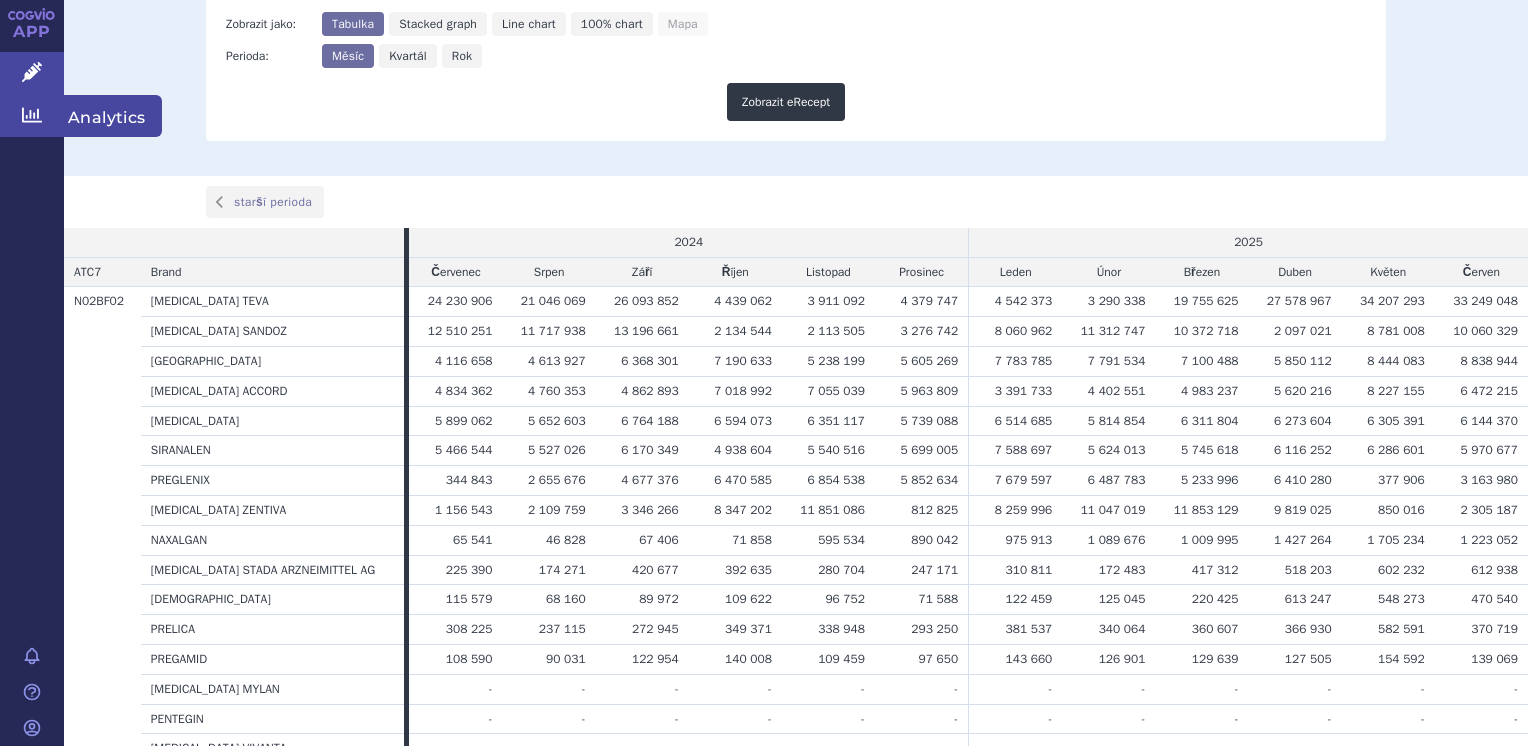 click on "Analytics" at bounding box center (32, 116) 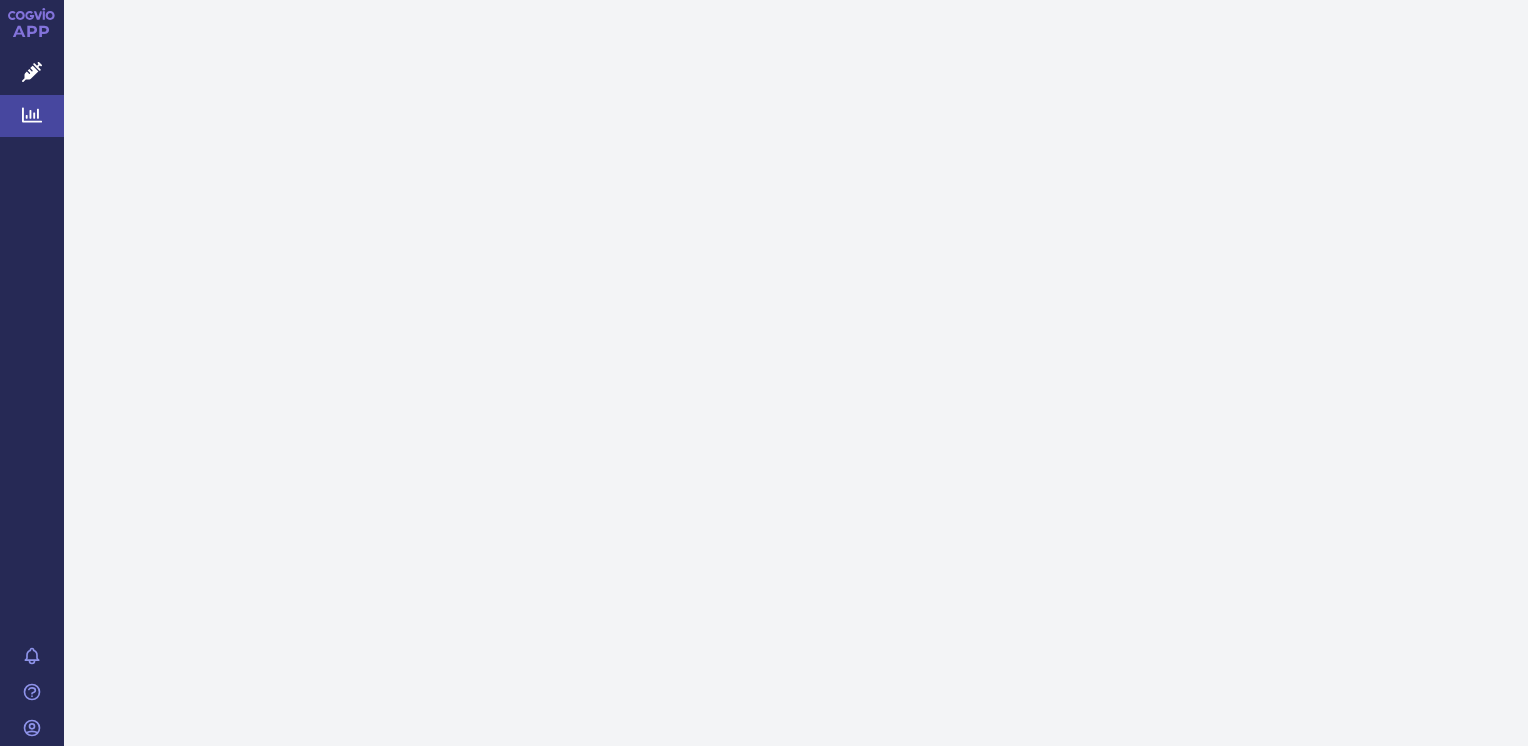 scroll, scrollTop: 0, scrollLeft: 0, axis: both 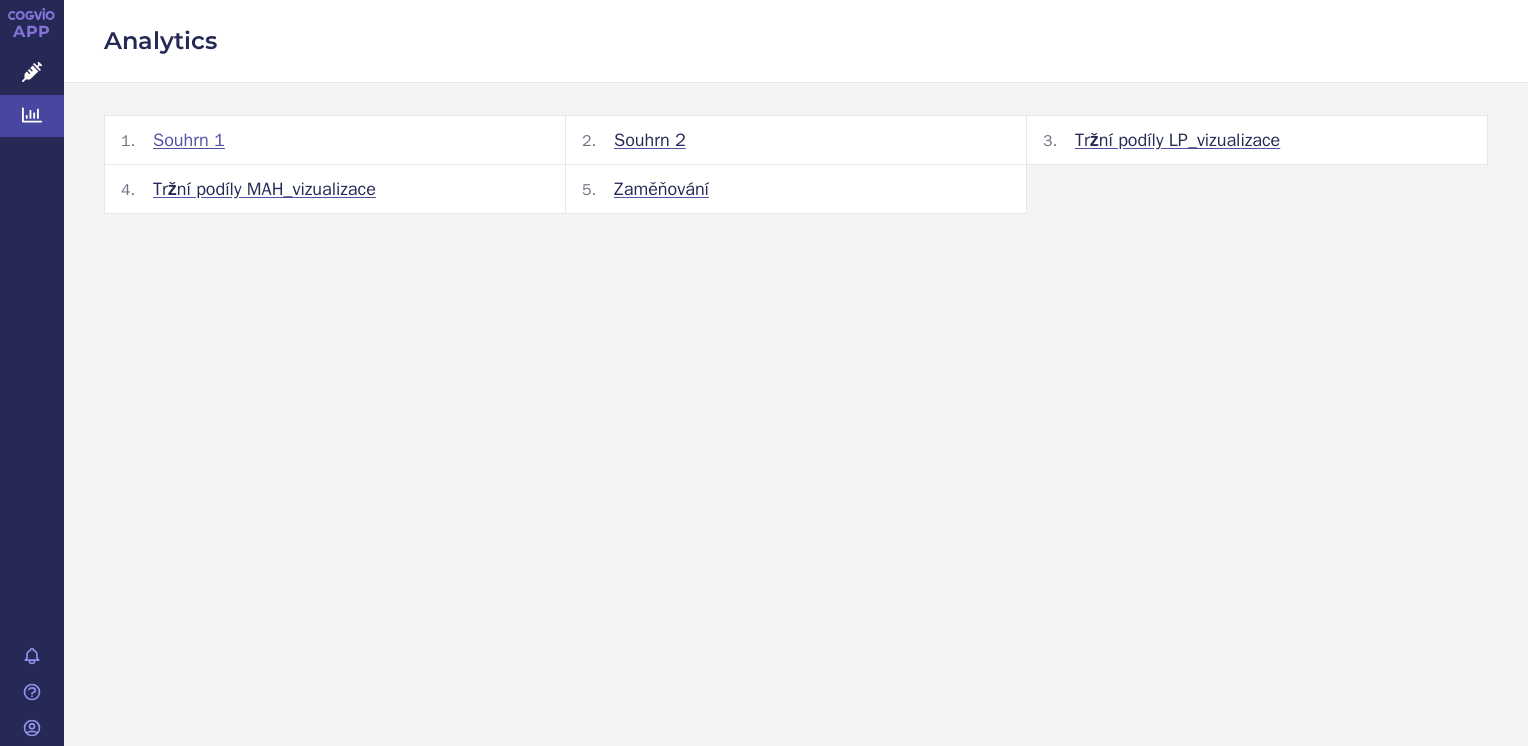 click on "Souhrn 1" at bounding box center (189, 140) 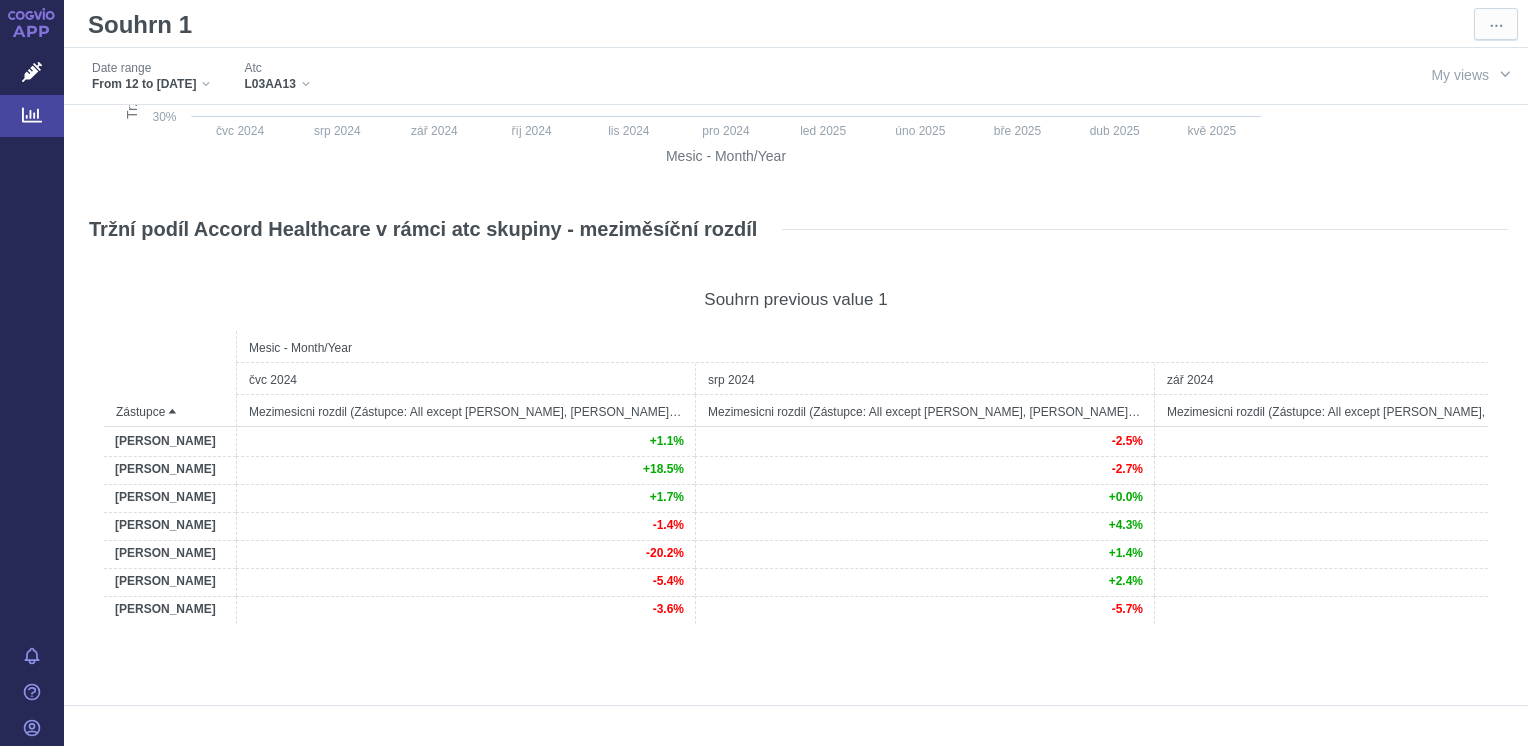 scroll, scrollTop: 0, scrollLeft: 0, axis: both 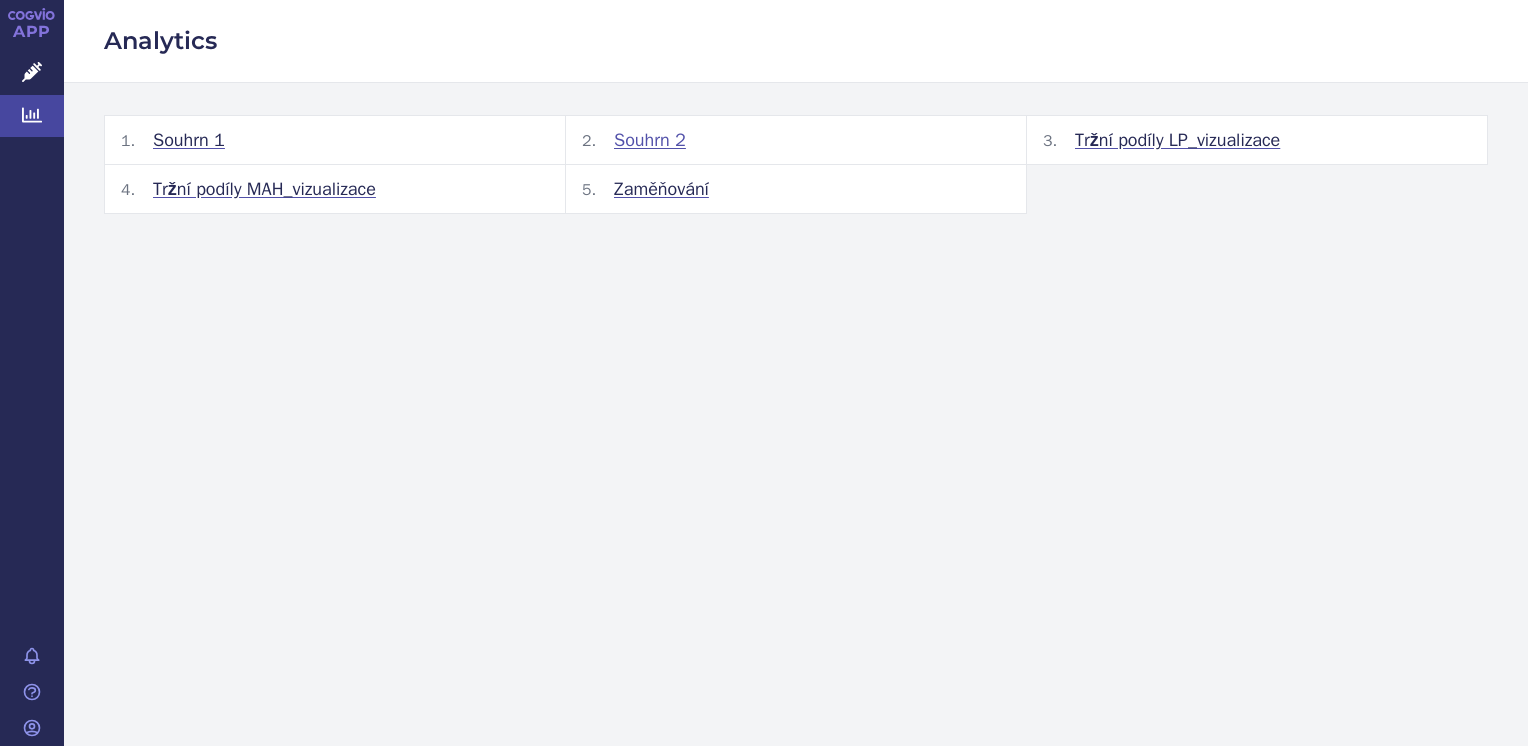 click on "Souhrn 2" at bounding box center (650, 140) 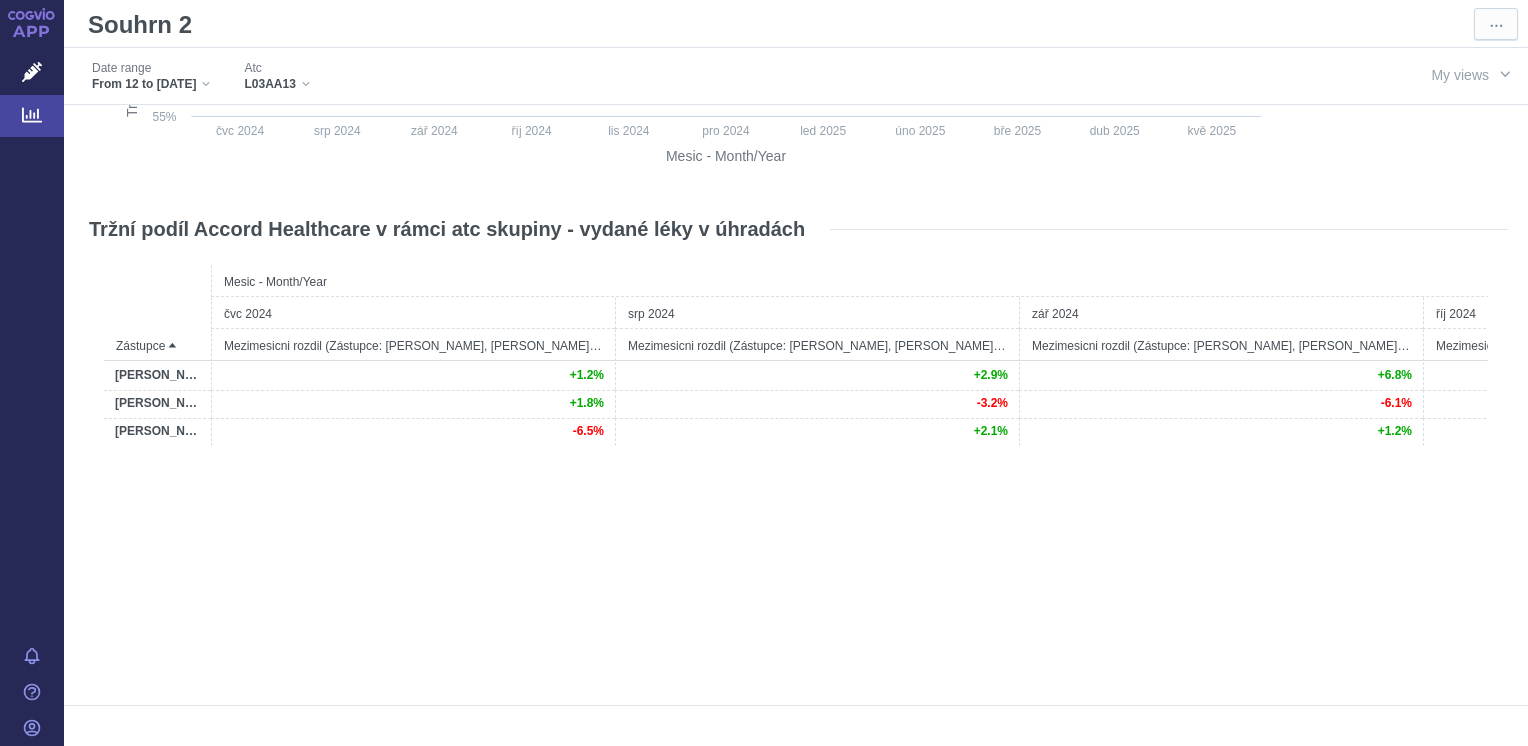 scroll, scrollTop: 0, scrollLeft: 0, axis: both 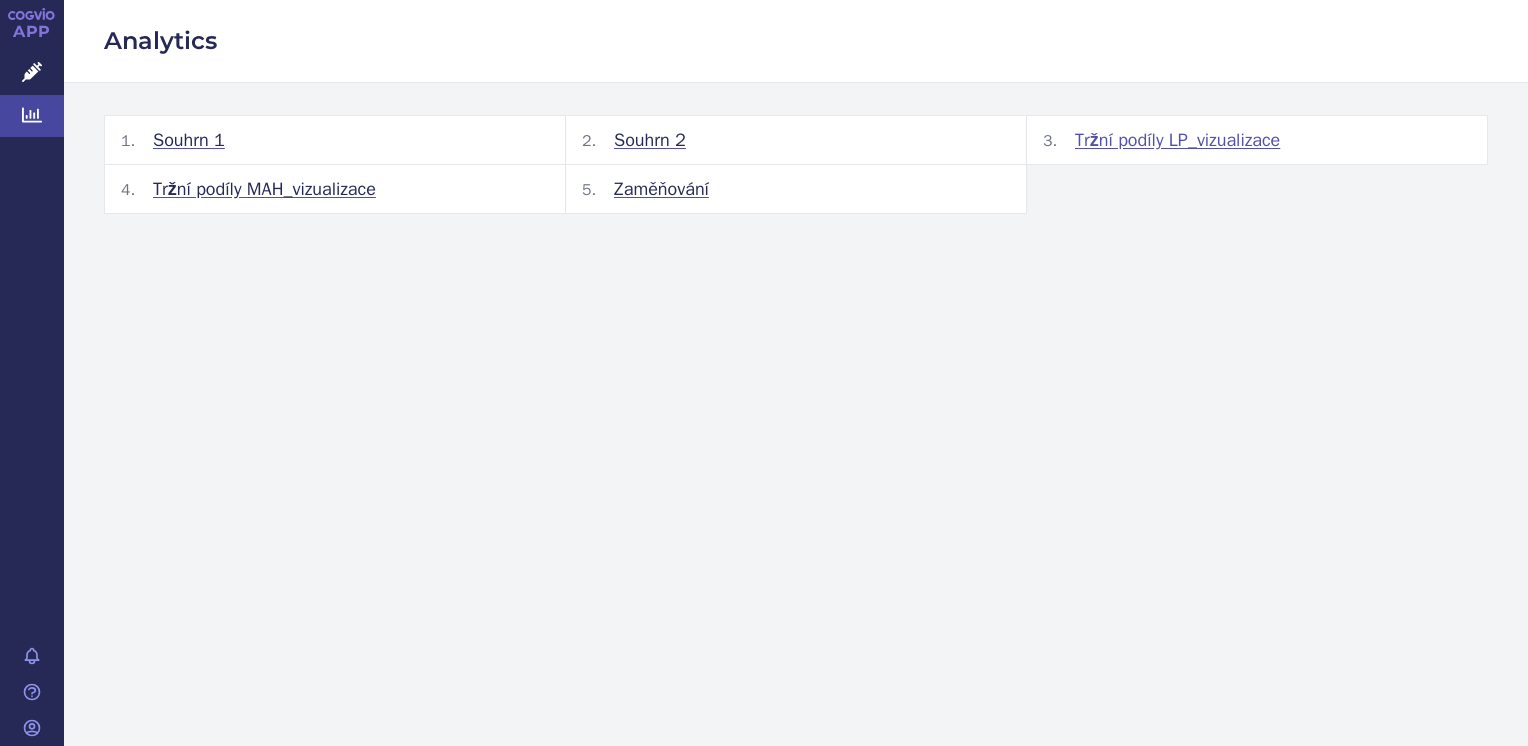 click on "Tržní podíly LP_vizualizace" at bounding box center (1177, 140) 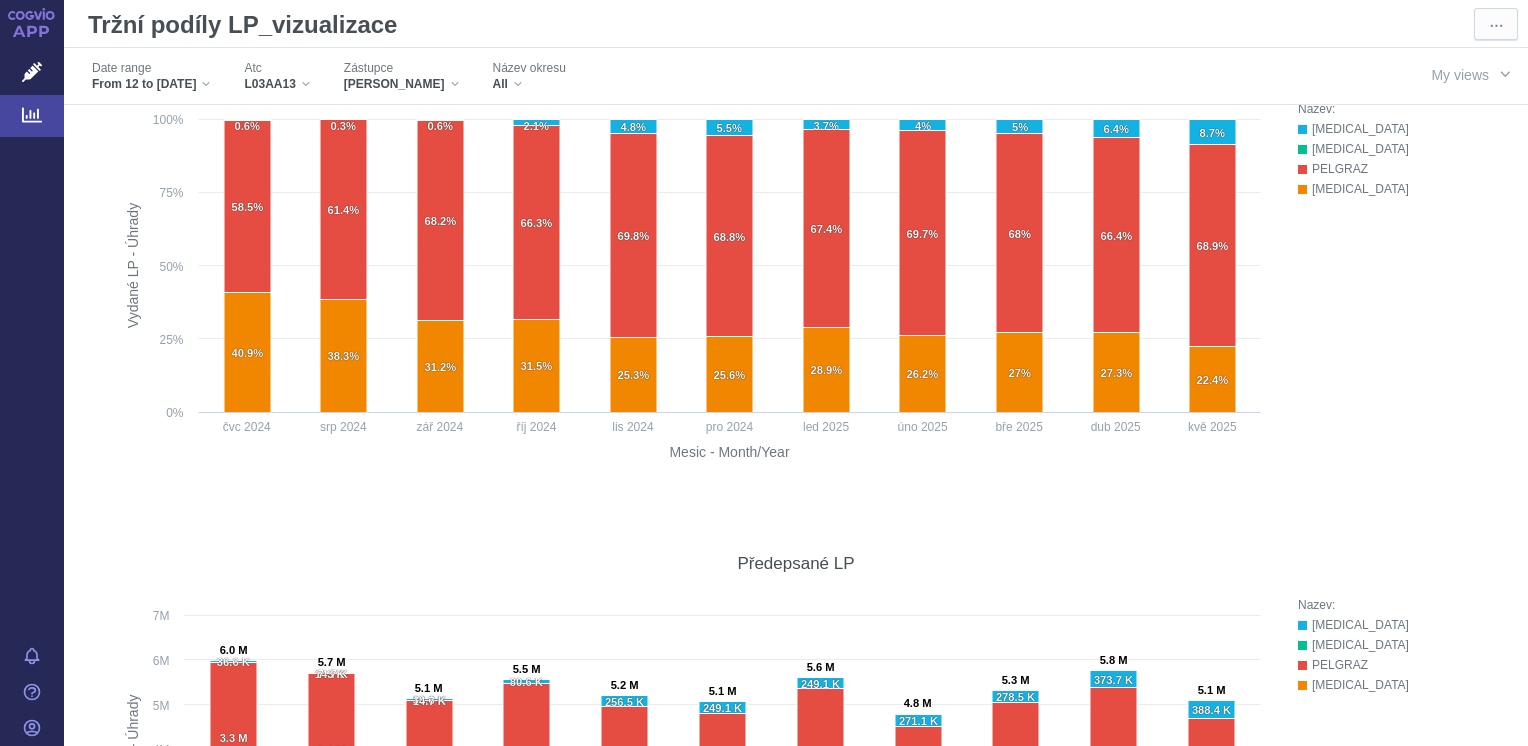 scroll, scrollTop: 0, scrollLeft: 0, axis: both 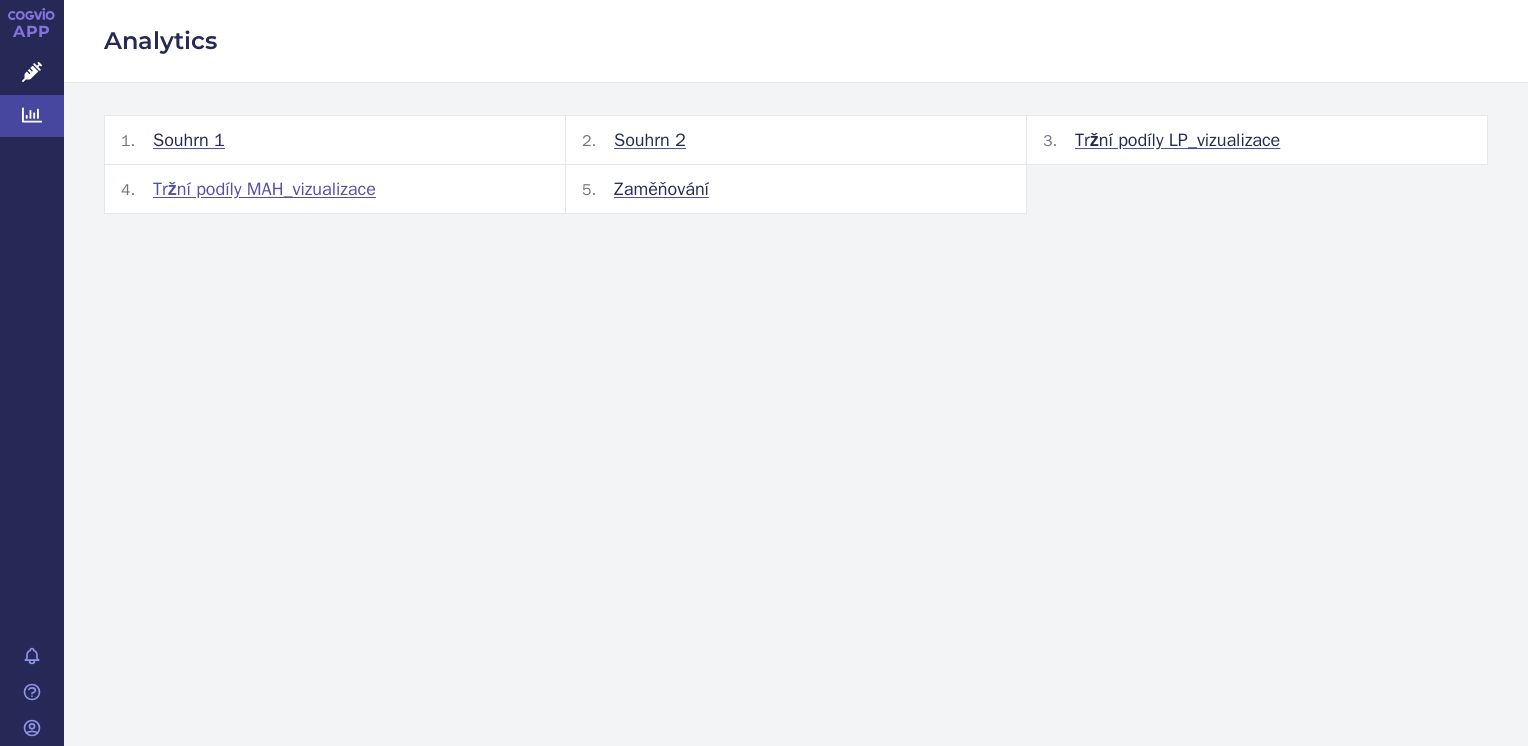click on "Tržní podíly MAH_vizualizace" at bounding box center (264, 189) 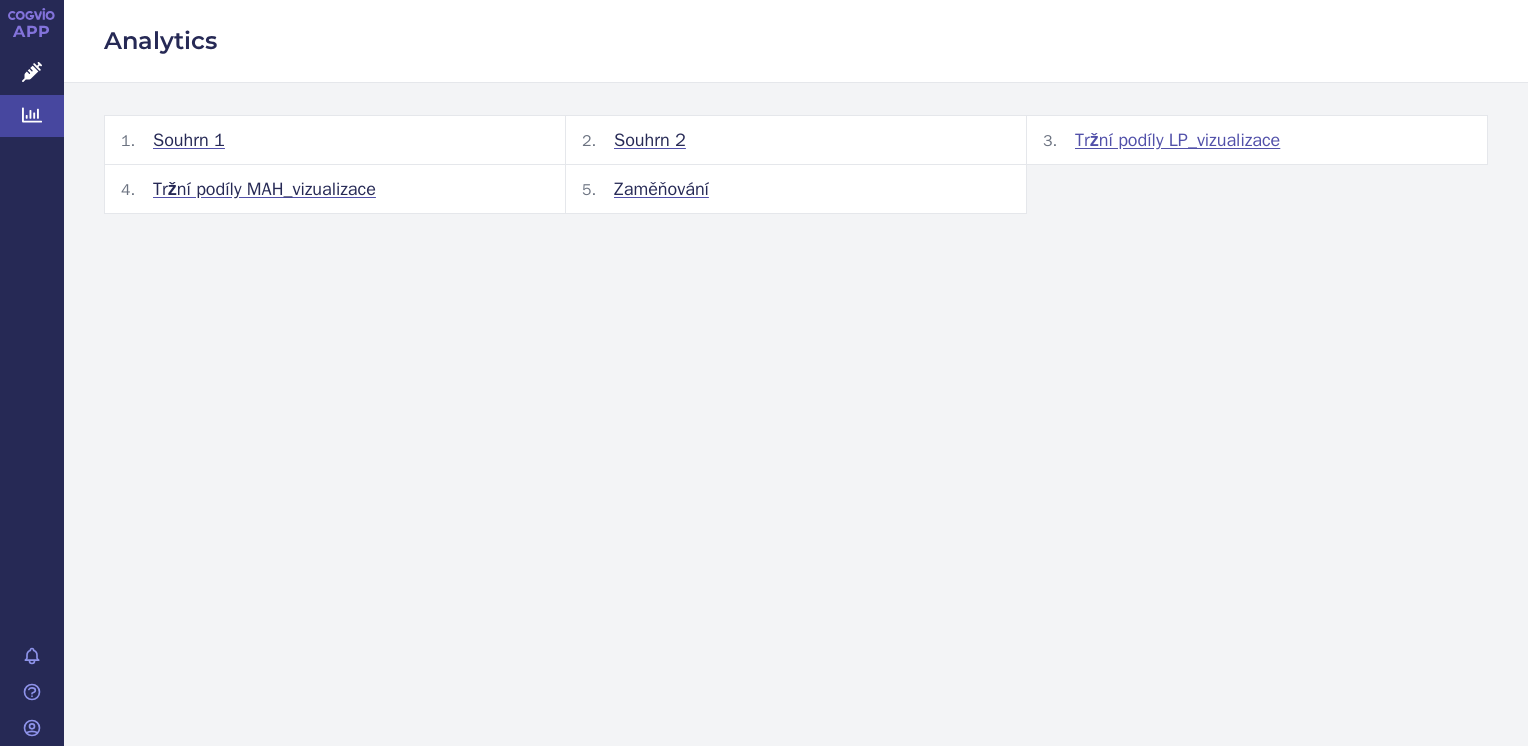 click on "Tržní podíly LP_vizualizace" at bounding box center [1177, 140] 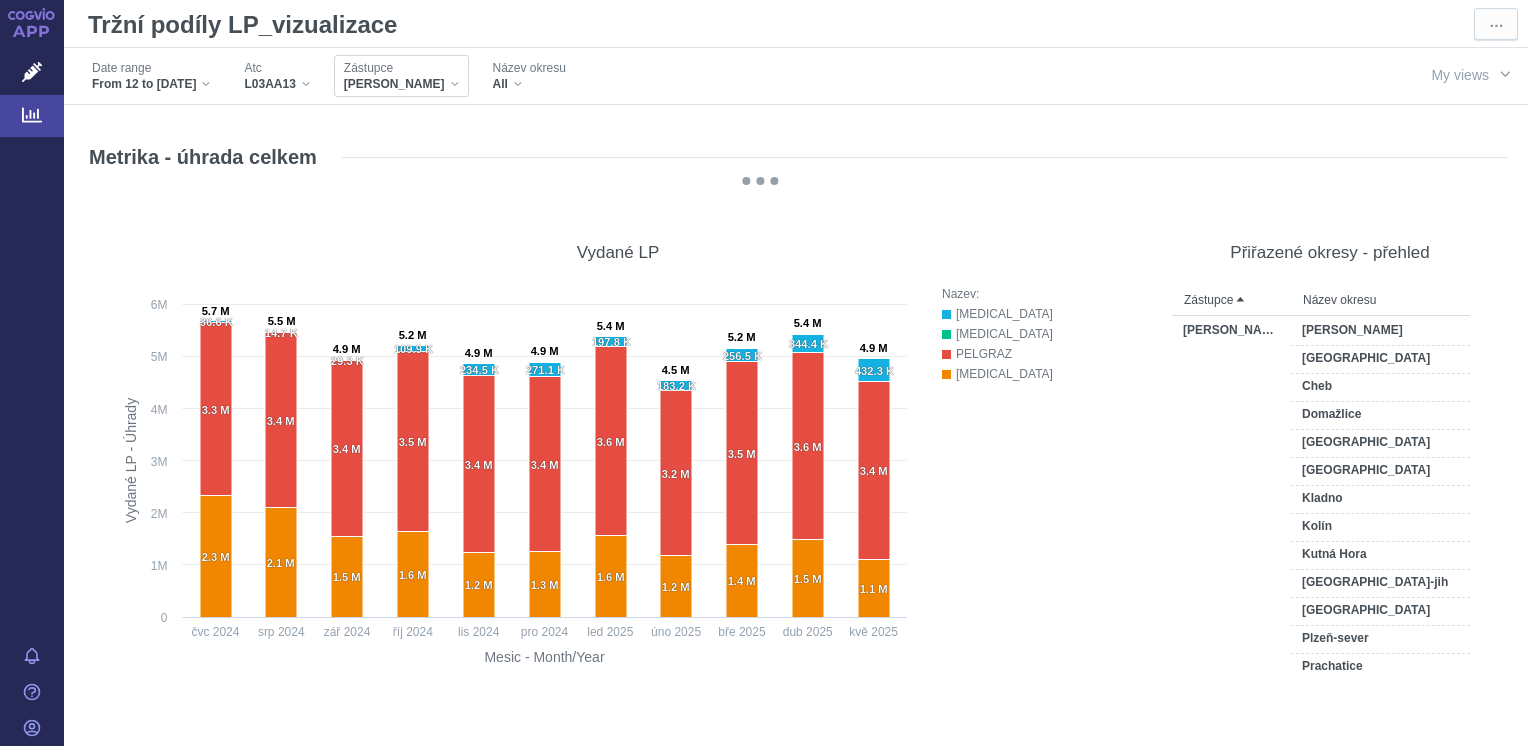 click on "Eva Mádle" at bounding box center (401, 84) 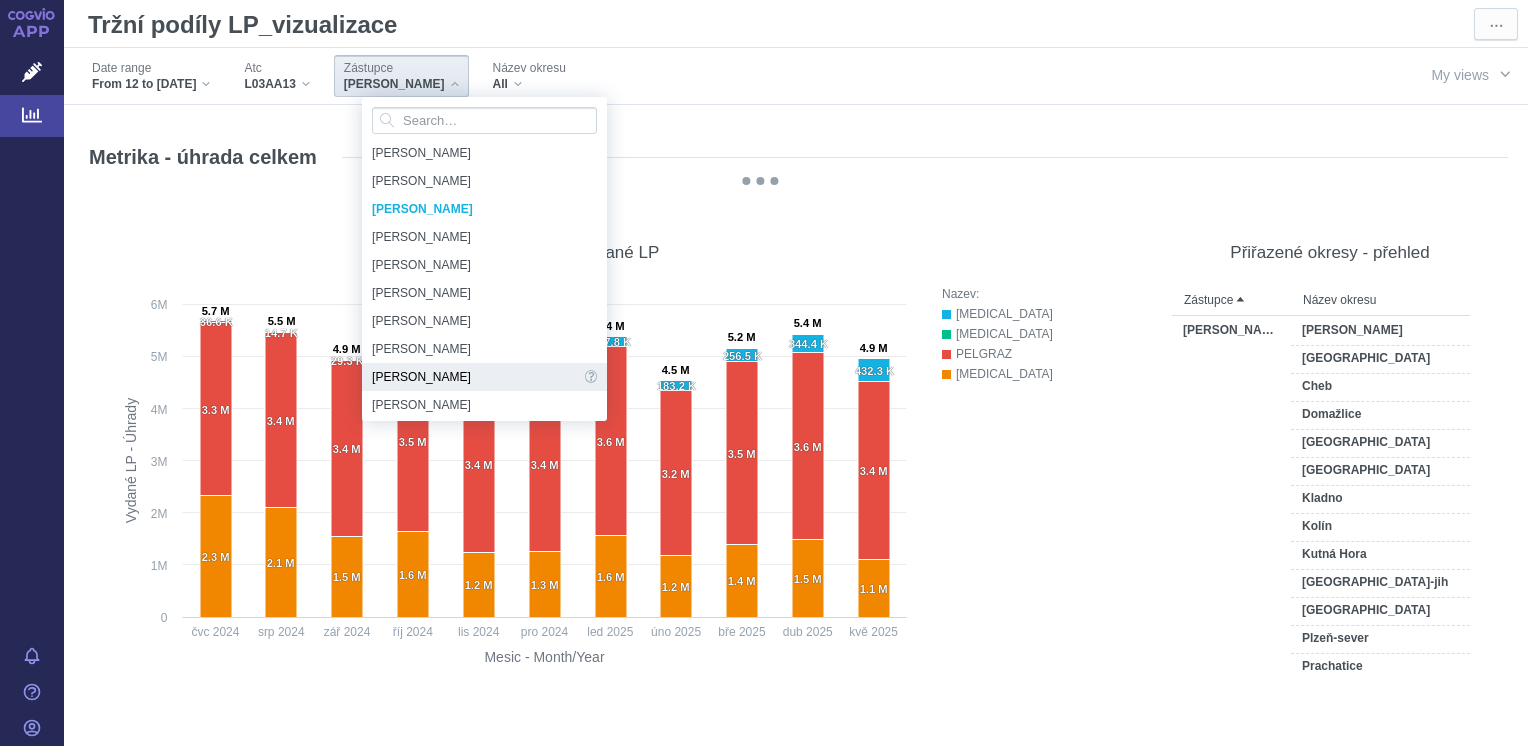 click on "Stanislav Jaroš" at bounding box center (476, 377) 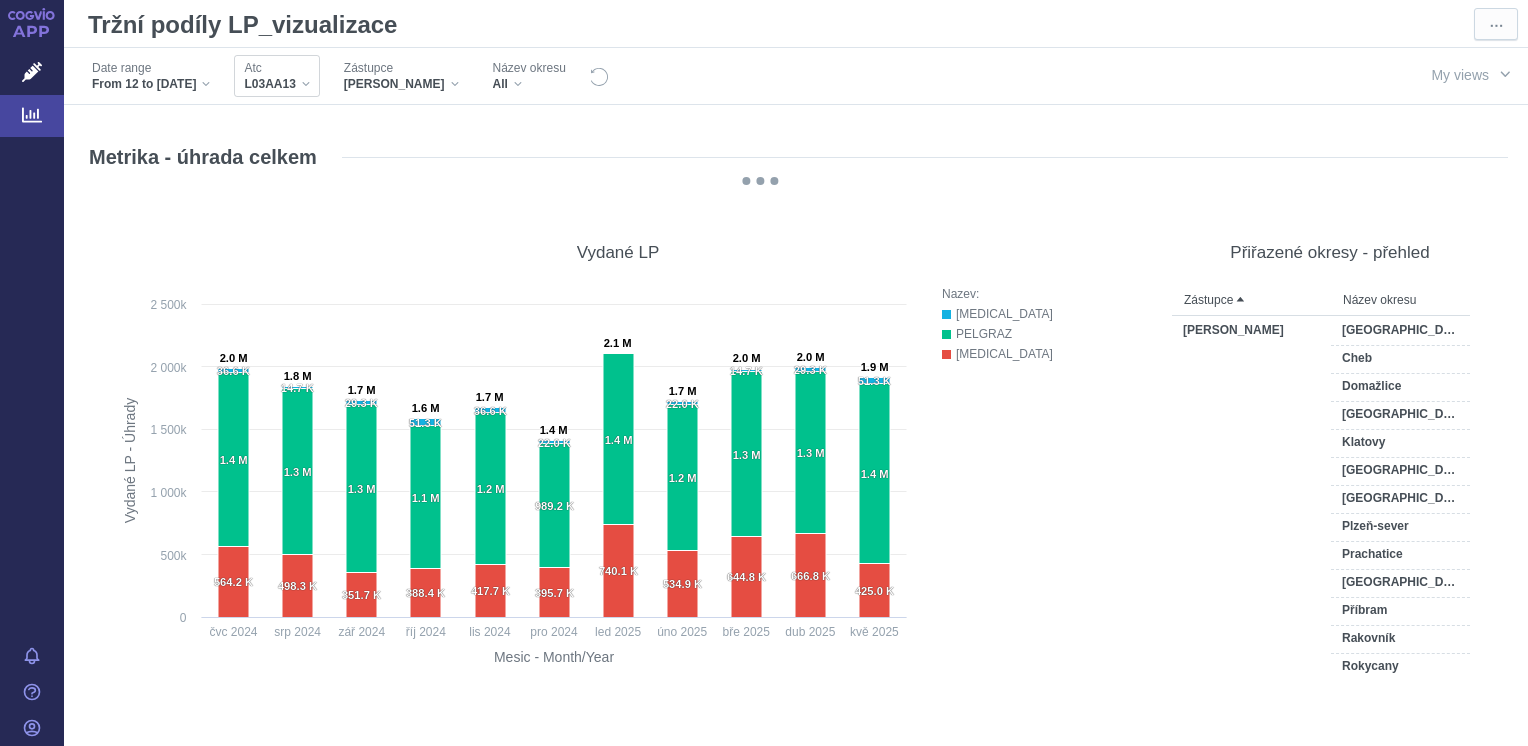 click on "L03AA13" at bounding box center [276, 84] 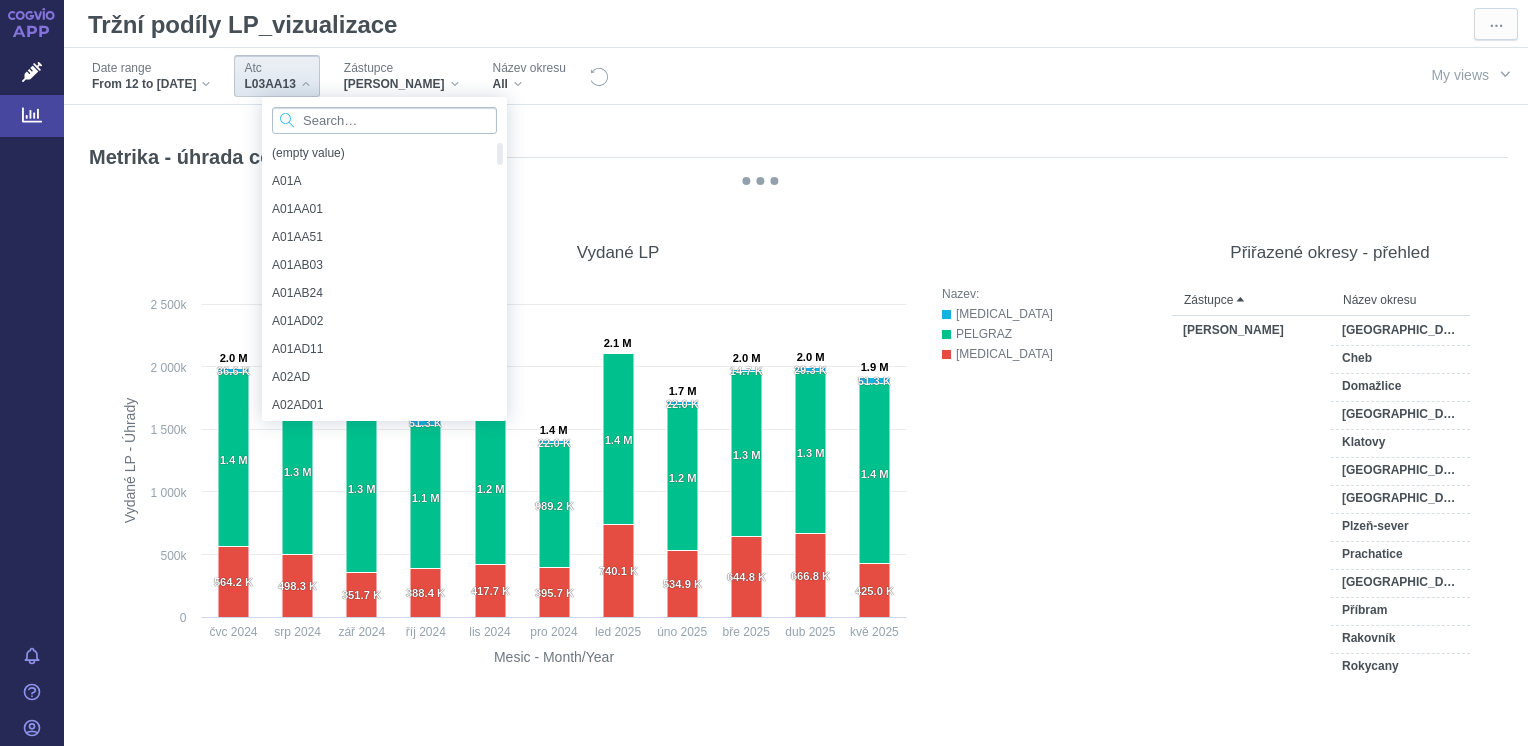 click at bounding box center (384, 120) 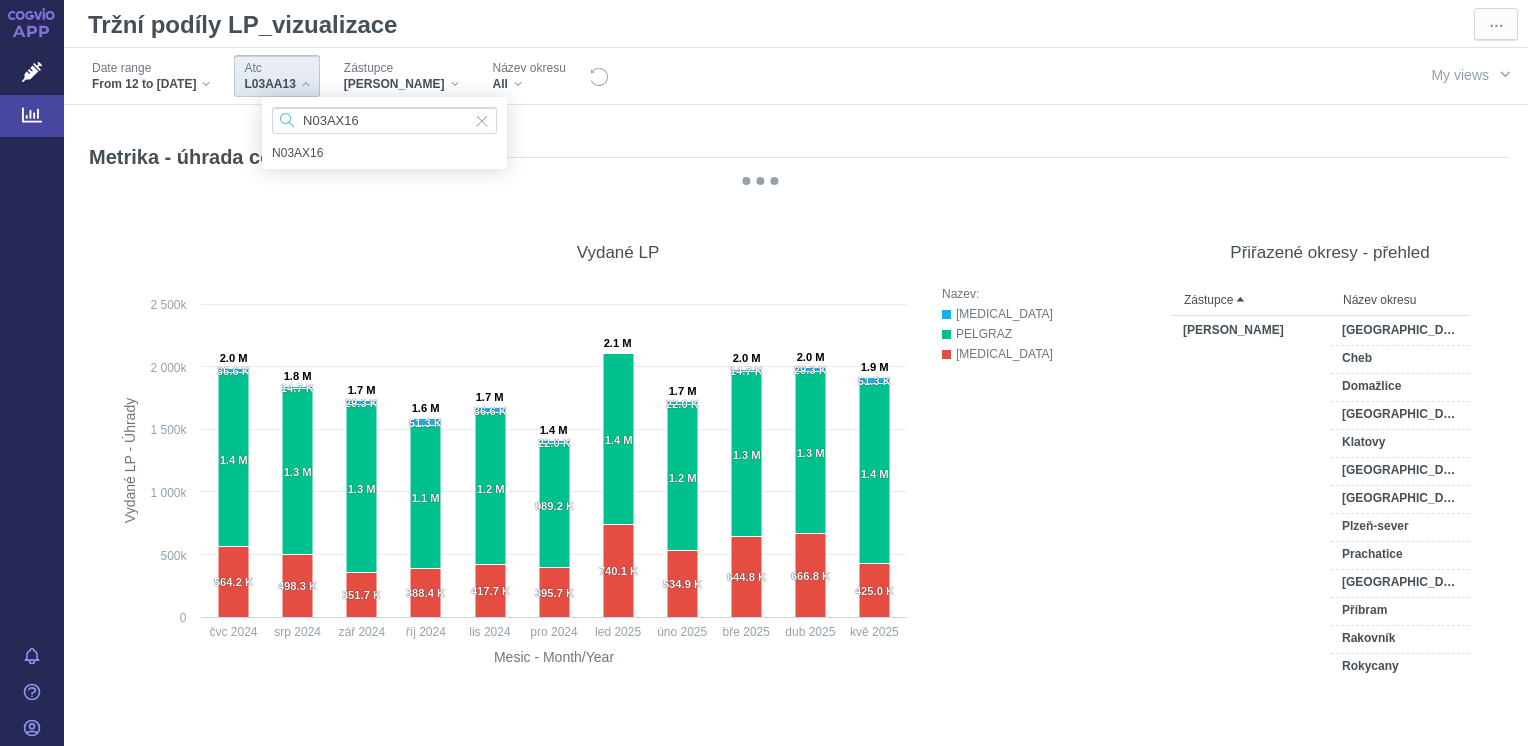 type on "N03AX16" 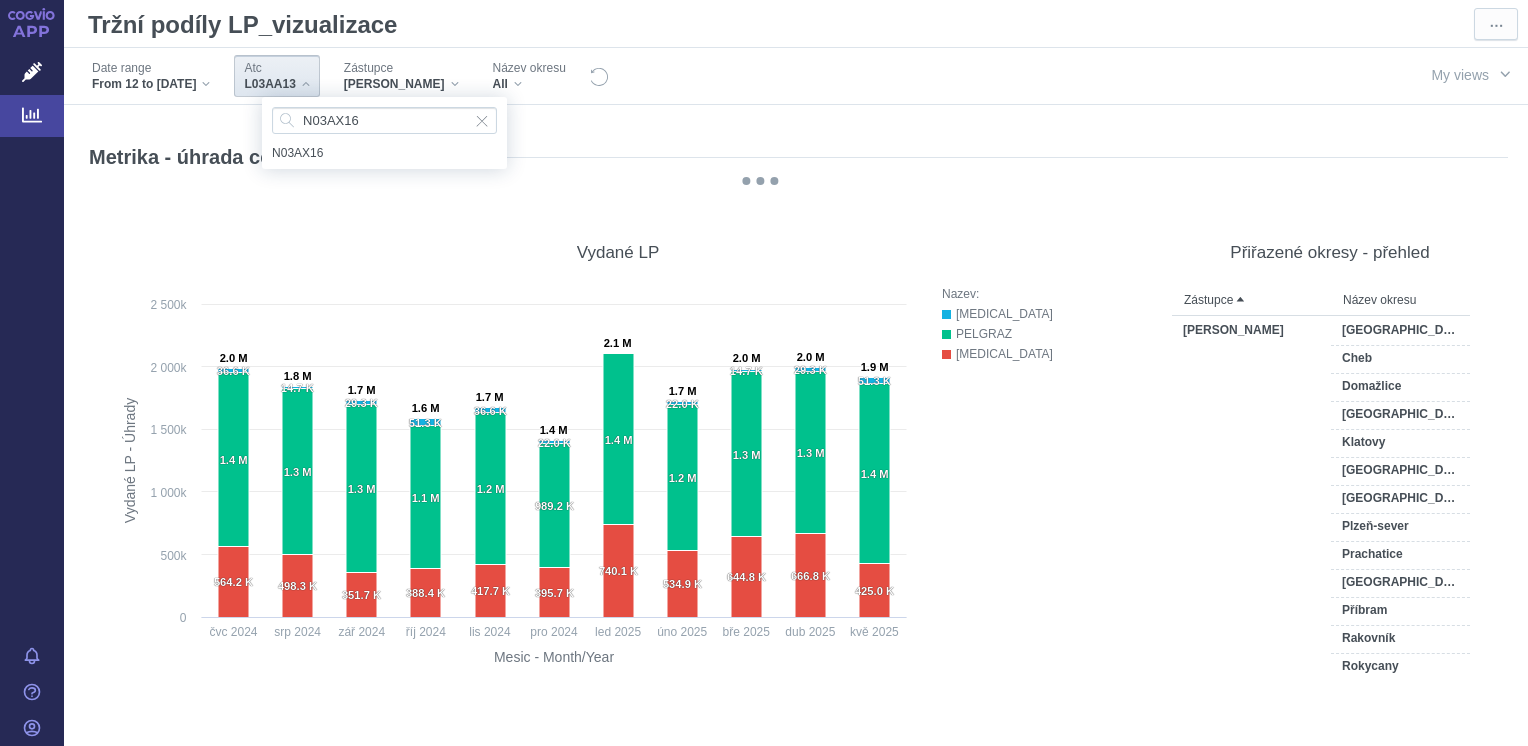 click on "N03AX16" at bounding box center (384, 153) 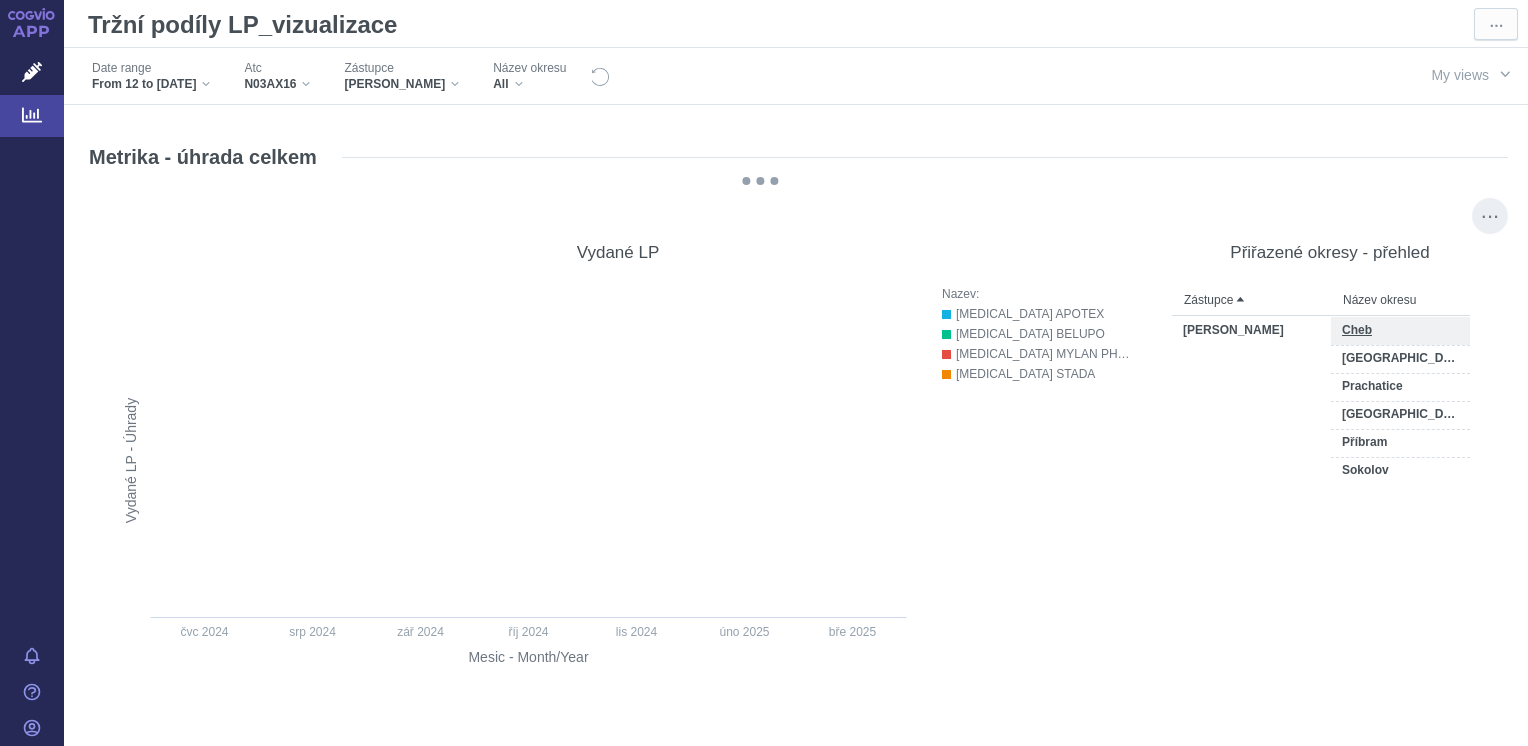 click on "Cheb" at bounding box center [1400, 331] 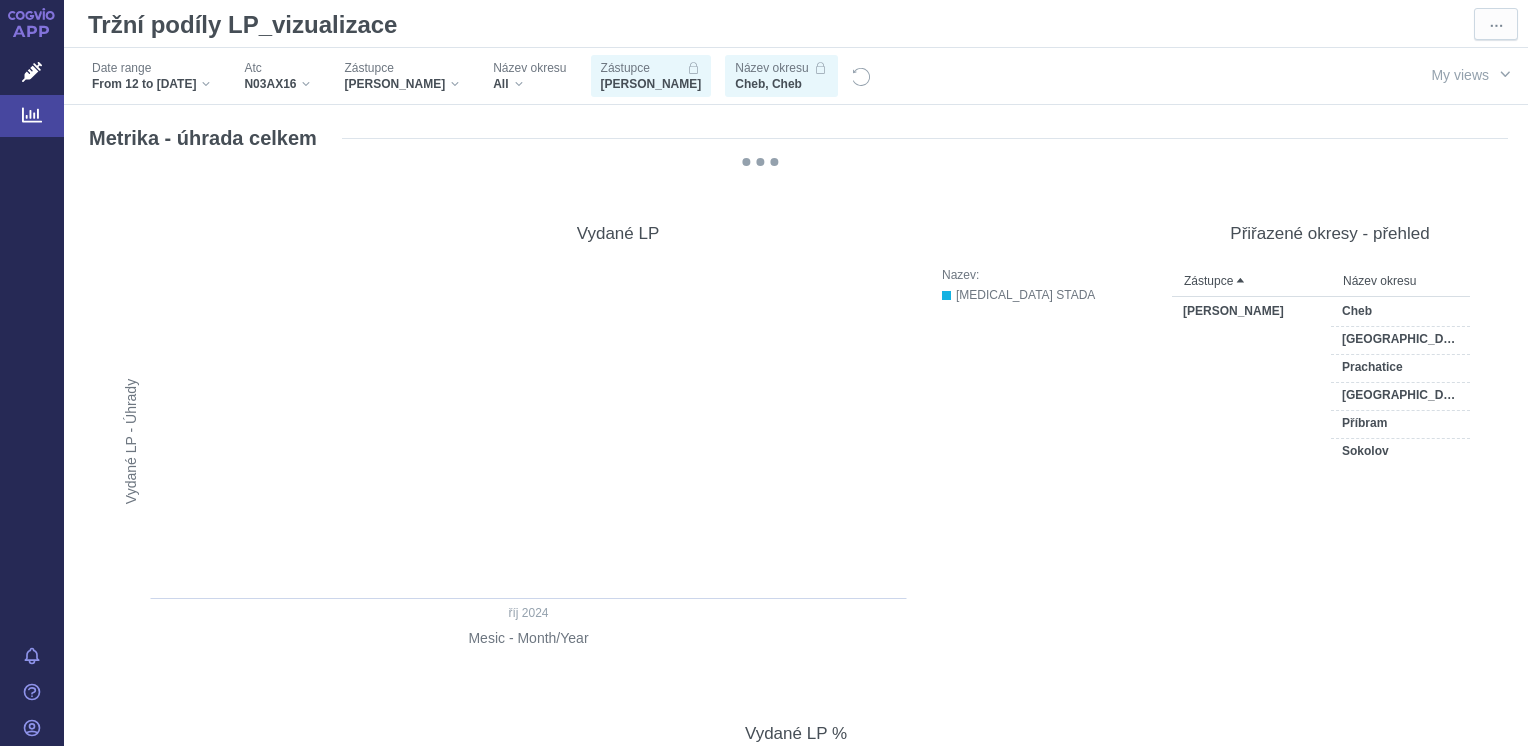 scroll, scrollTop: 0, scrollLeft: 0, axis: both 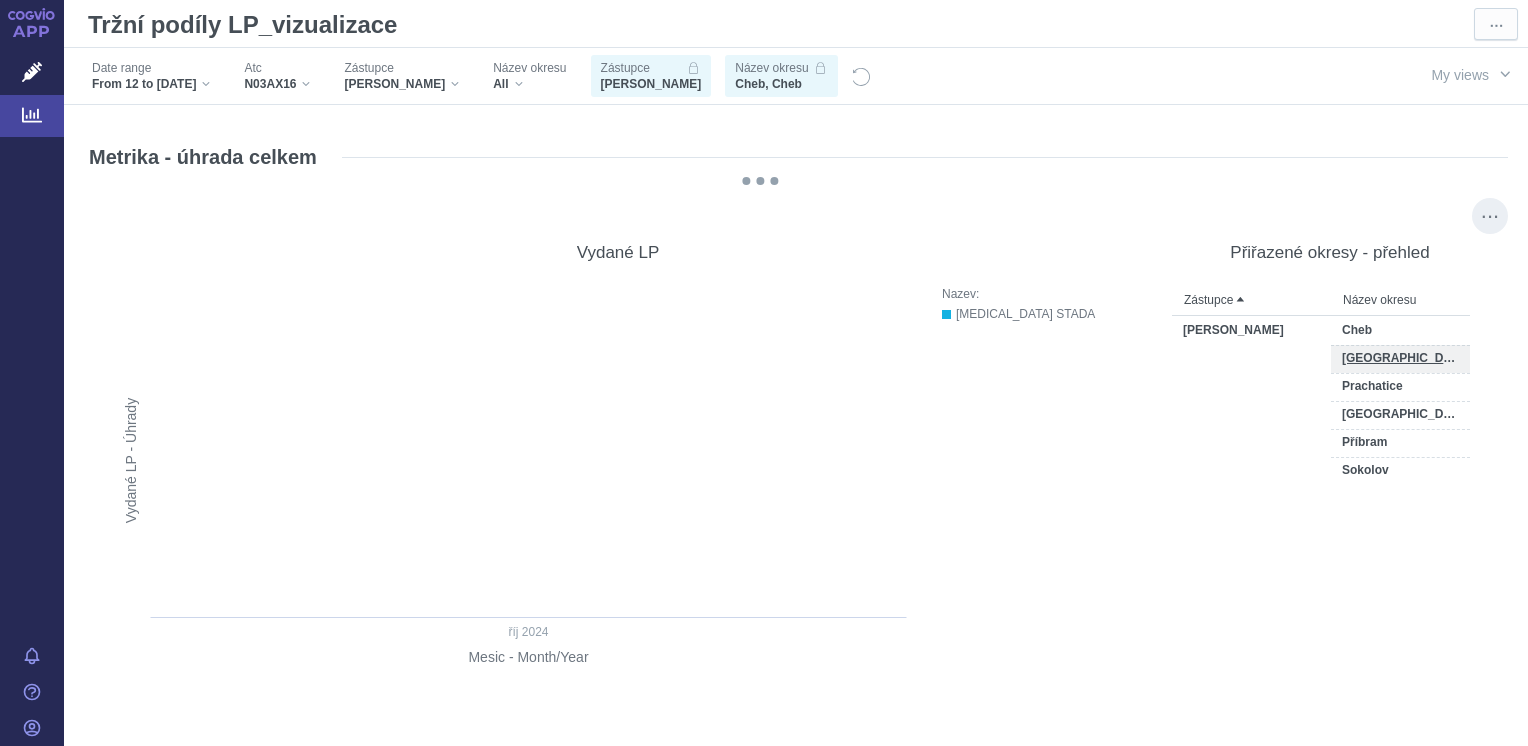 click on "Karlovy Vary" at bounding box center (1406, 358) 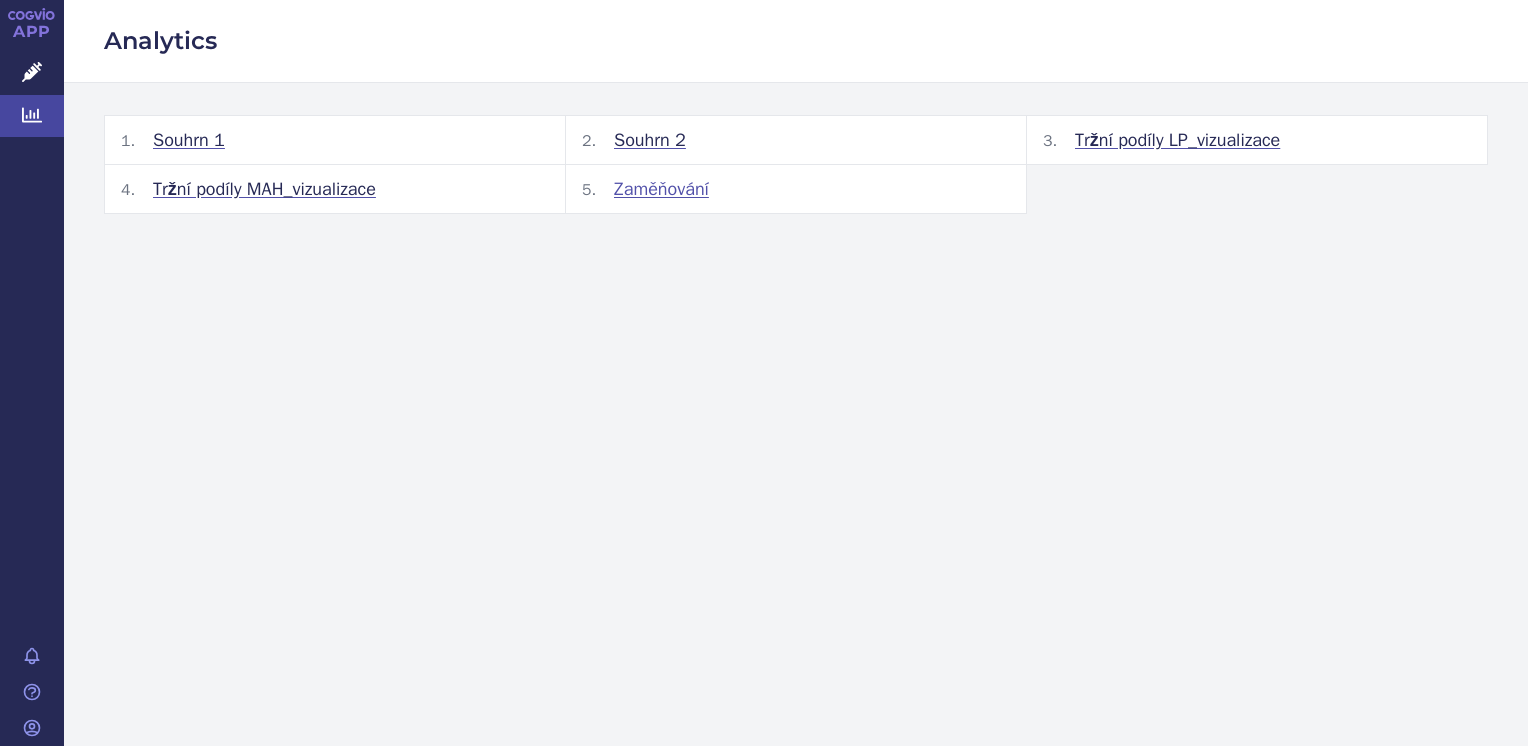 click on "Zaměňování" at bounding box center (661, 189) 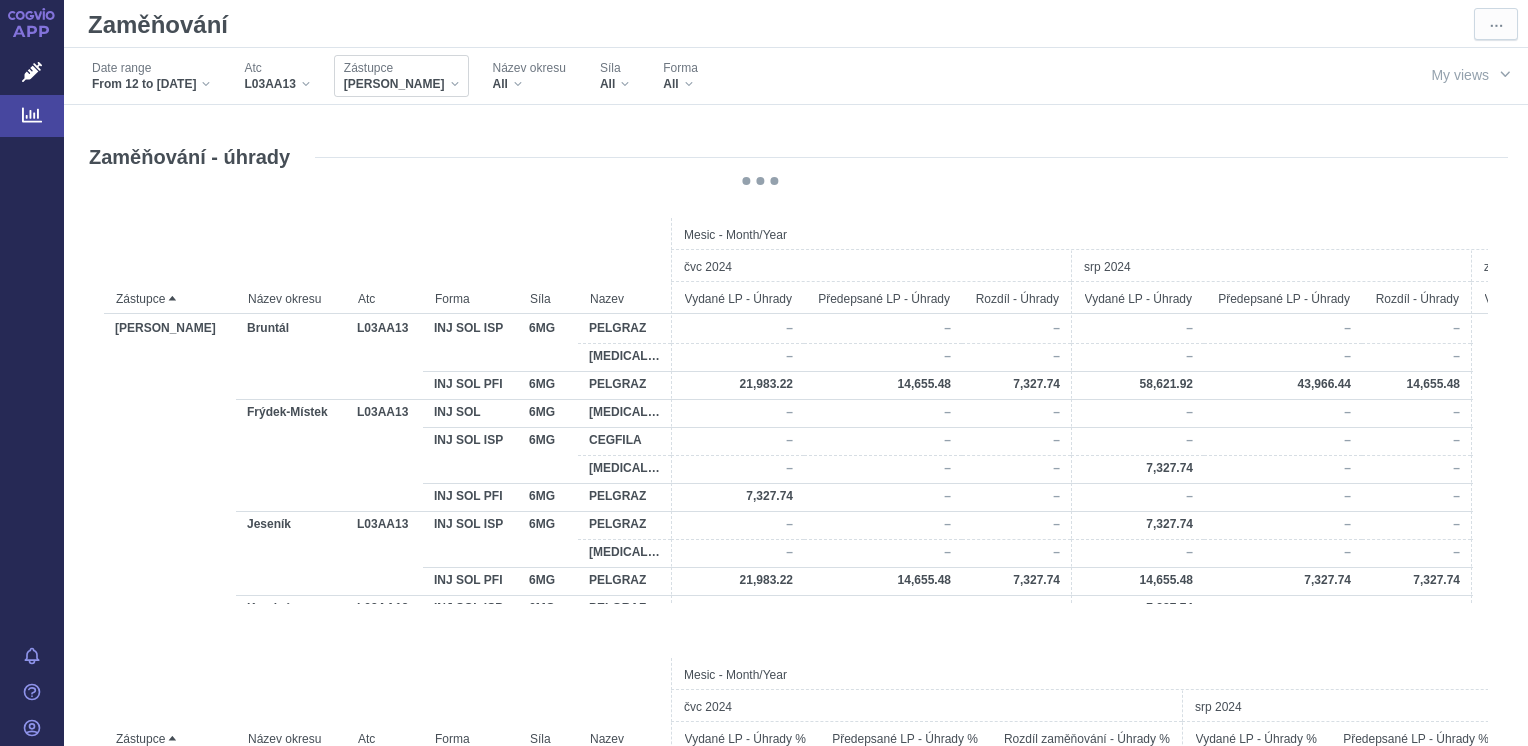 click on "Andrea Matušková" at bounding box center (394, 84) 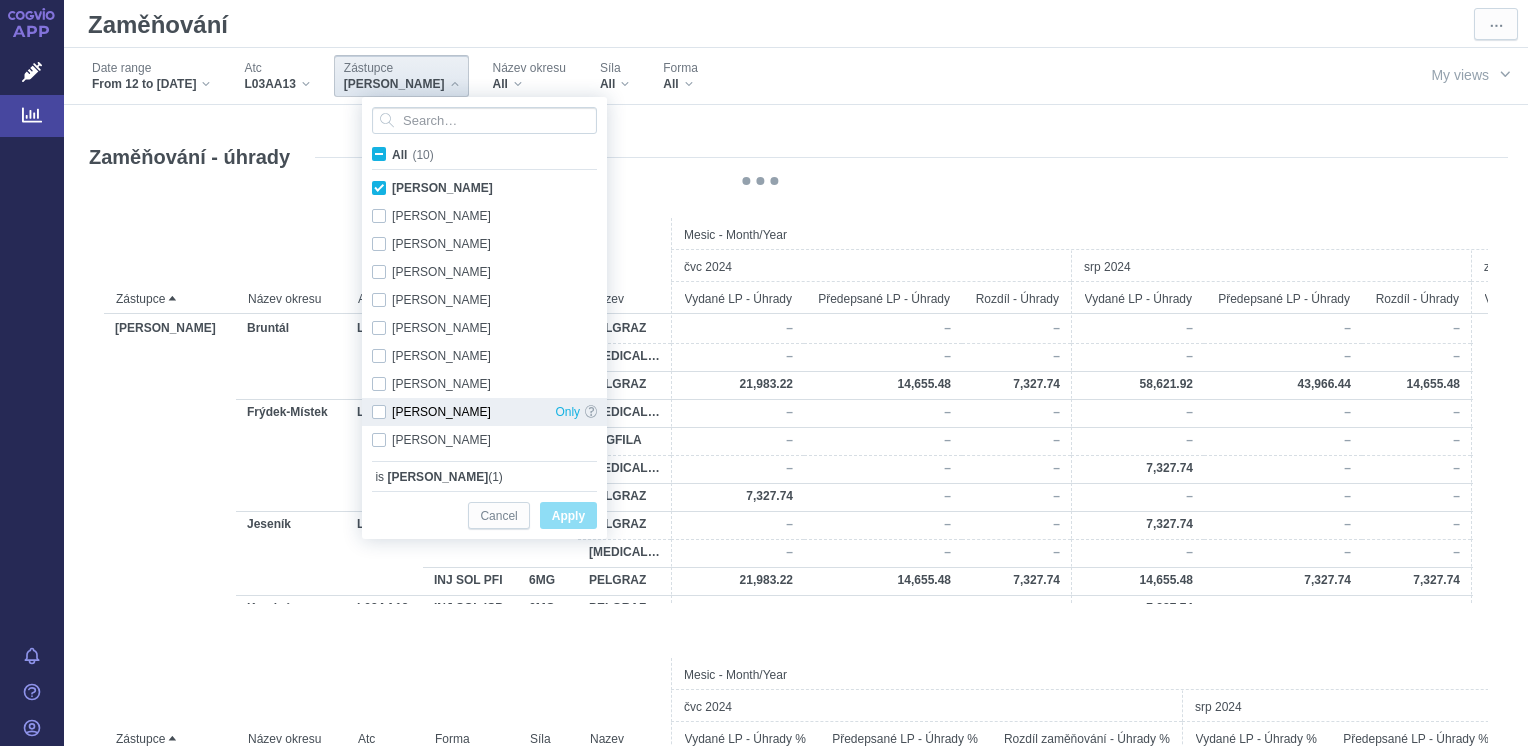 click on "Stanislav Jaroš Only" at bounding box center (484, 412) 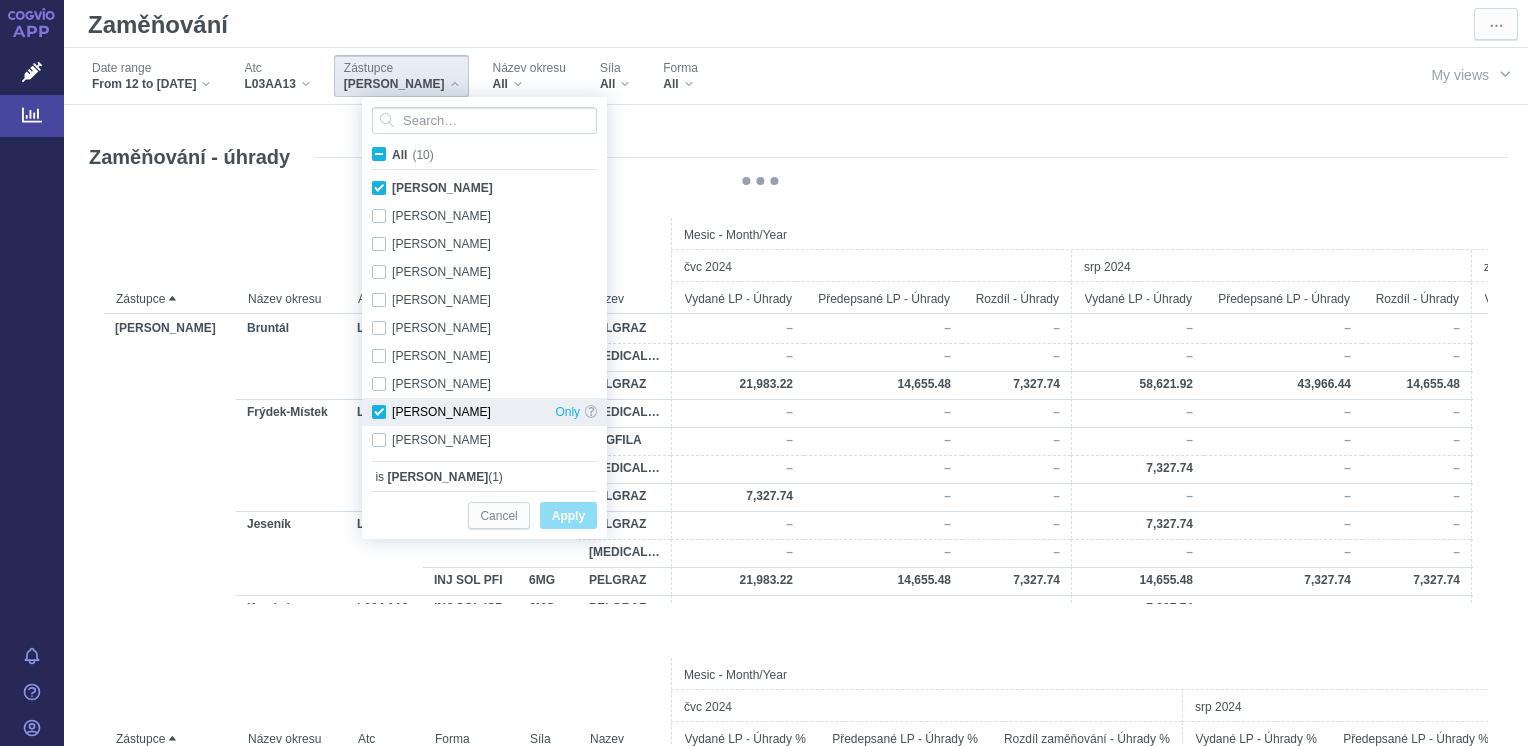 checkbox on "true" 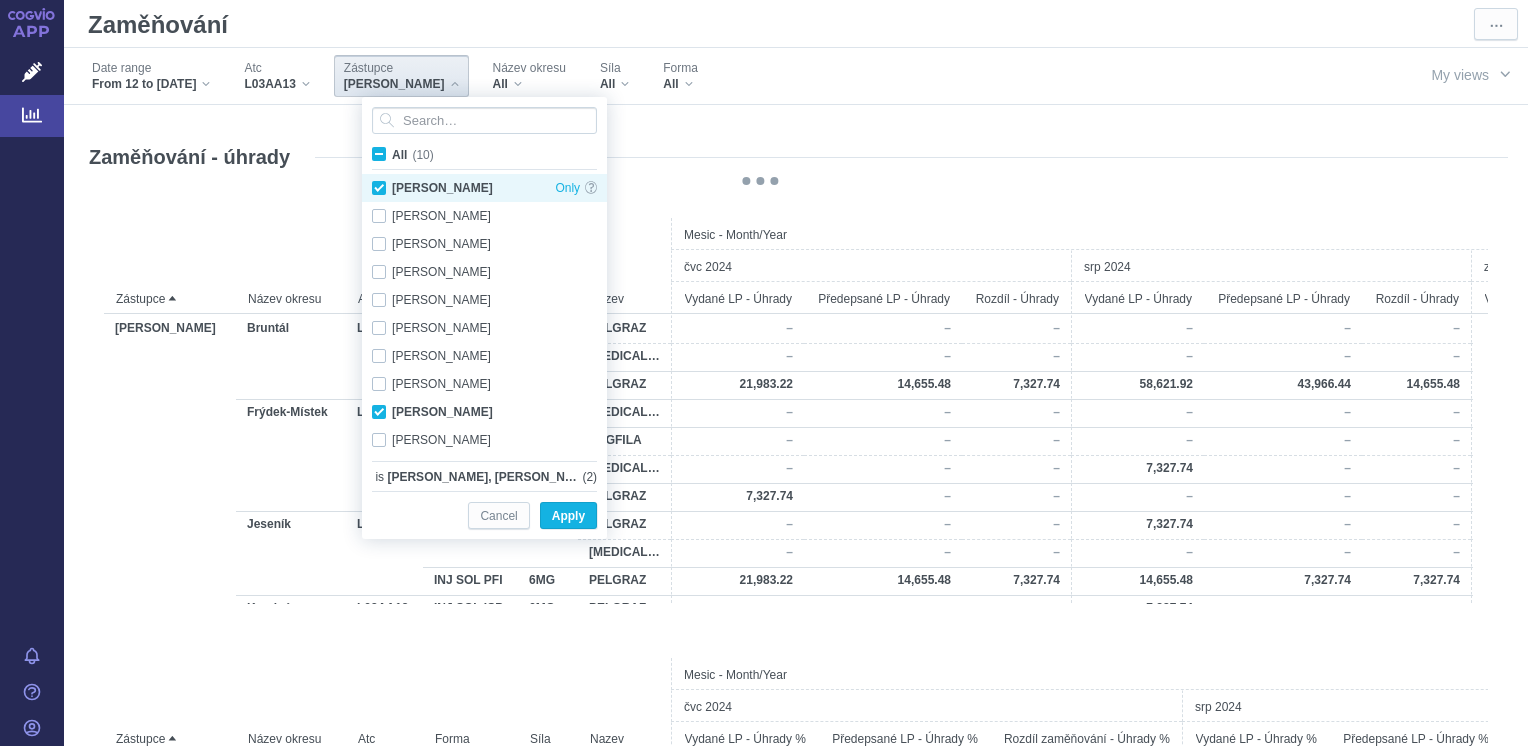 click on "Andrea Matušková Only" at bounding box center [484, 188] 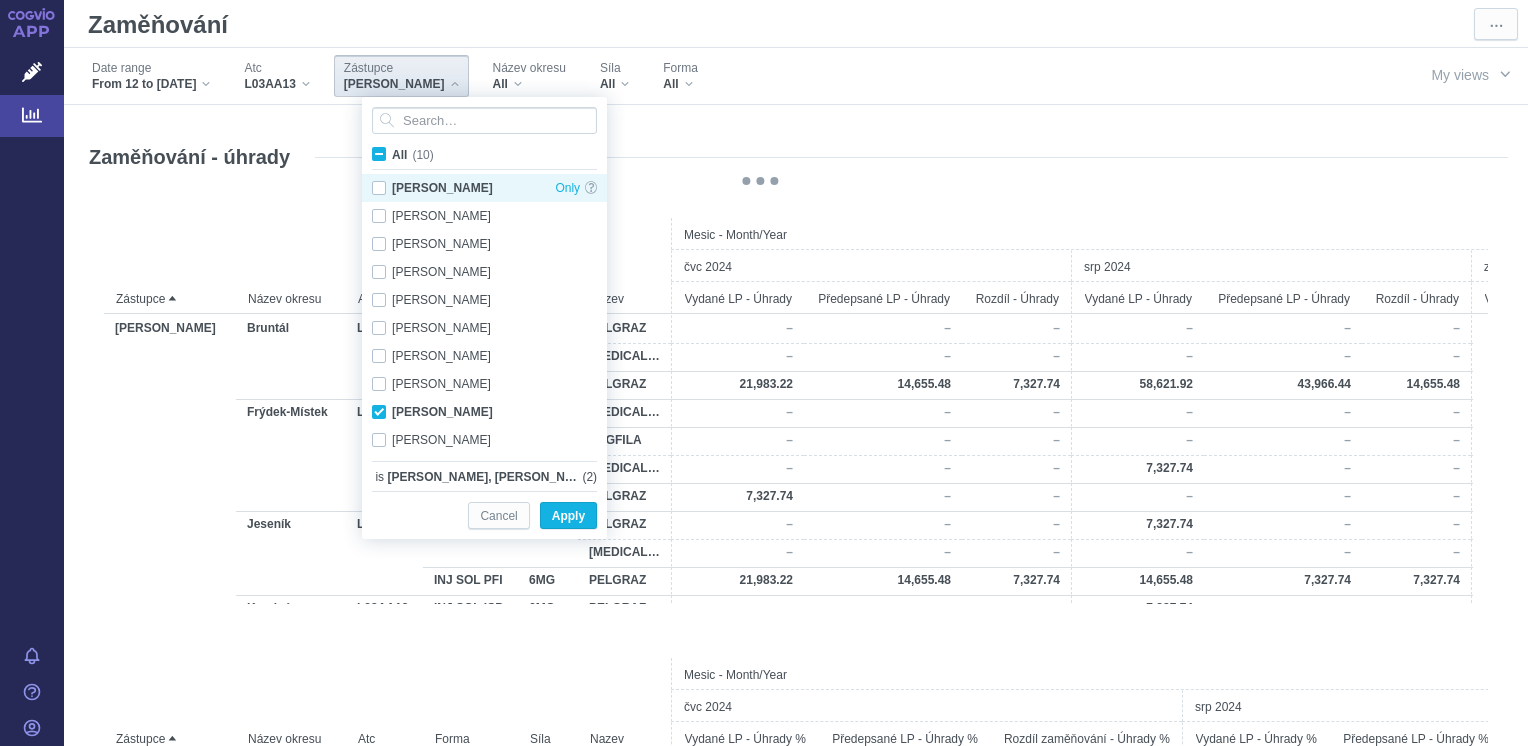 checkbox on "false" 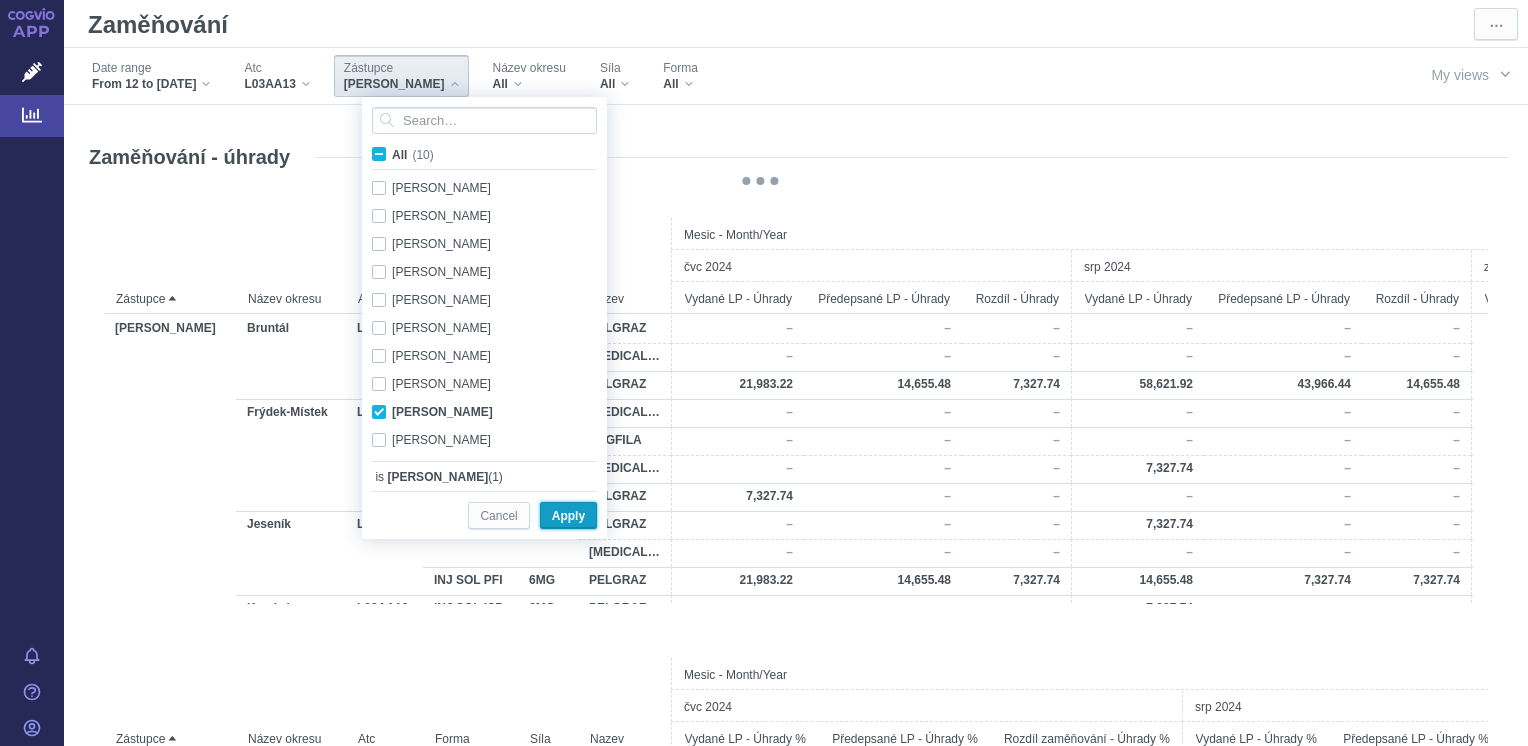 click on "Apply" at bounding box center [568, 516] 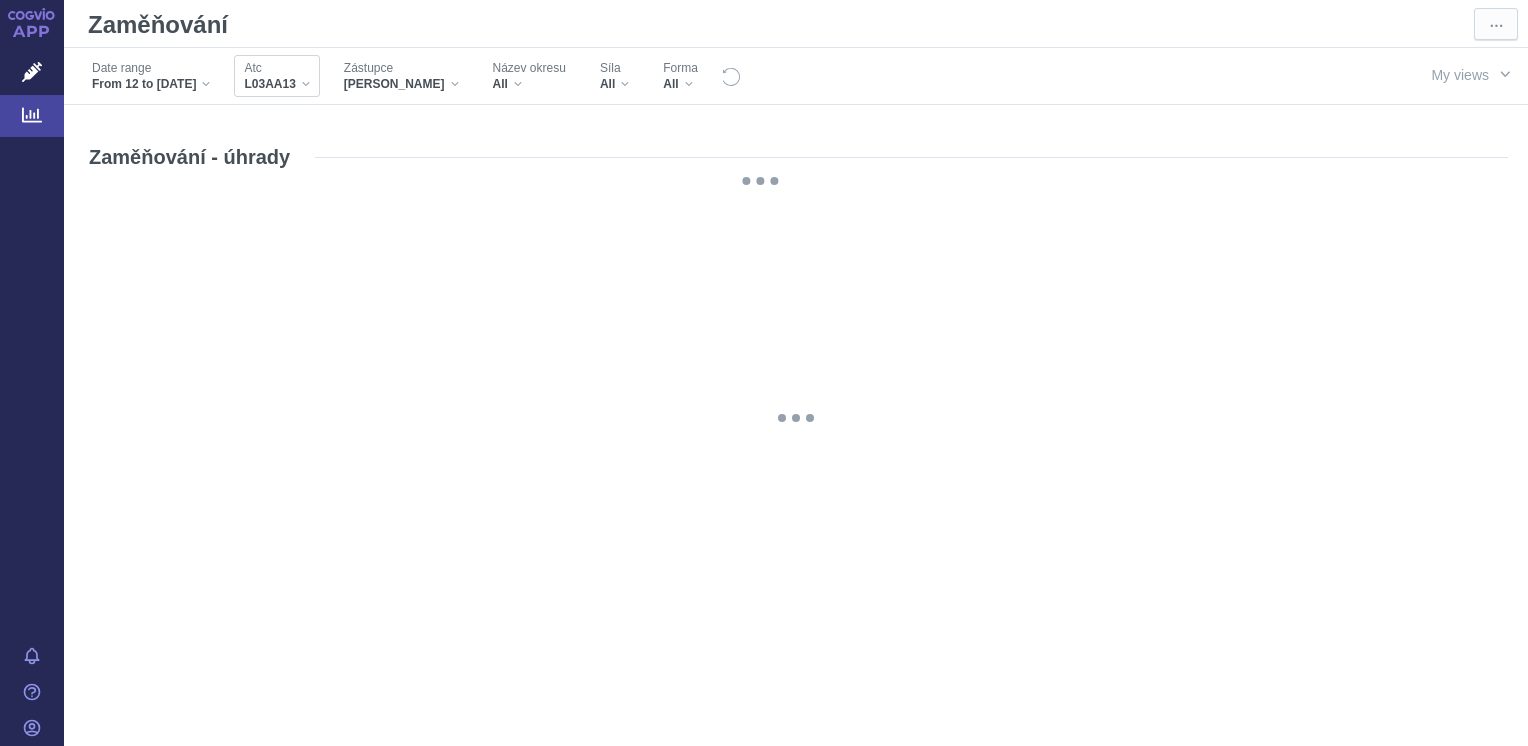 click on "L03AA13" at bounding box center [276, 84] 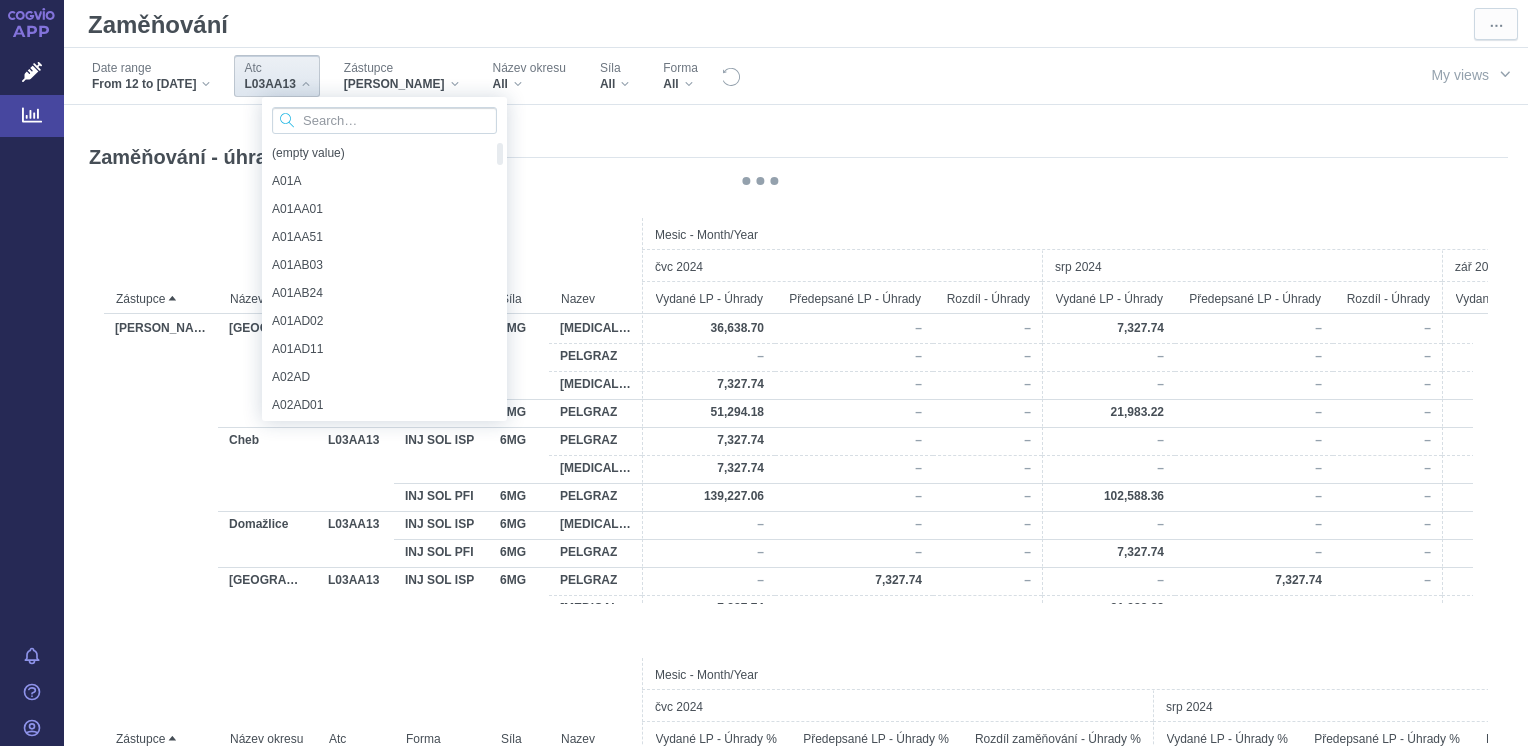 paste on "N03AX16" 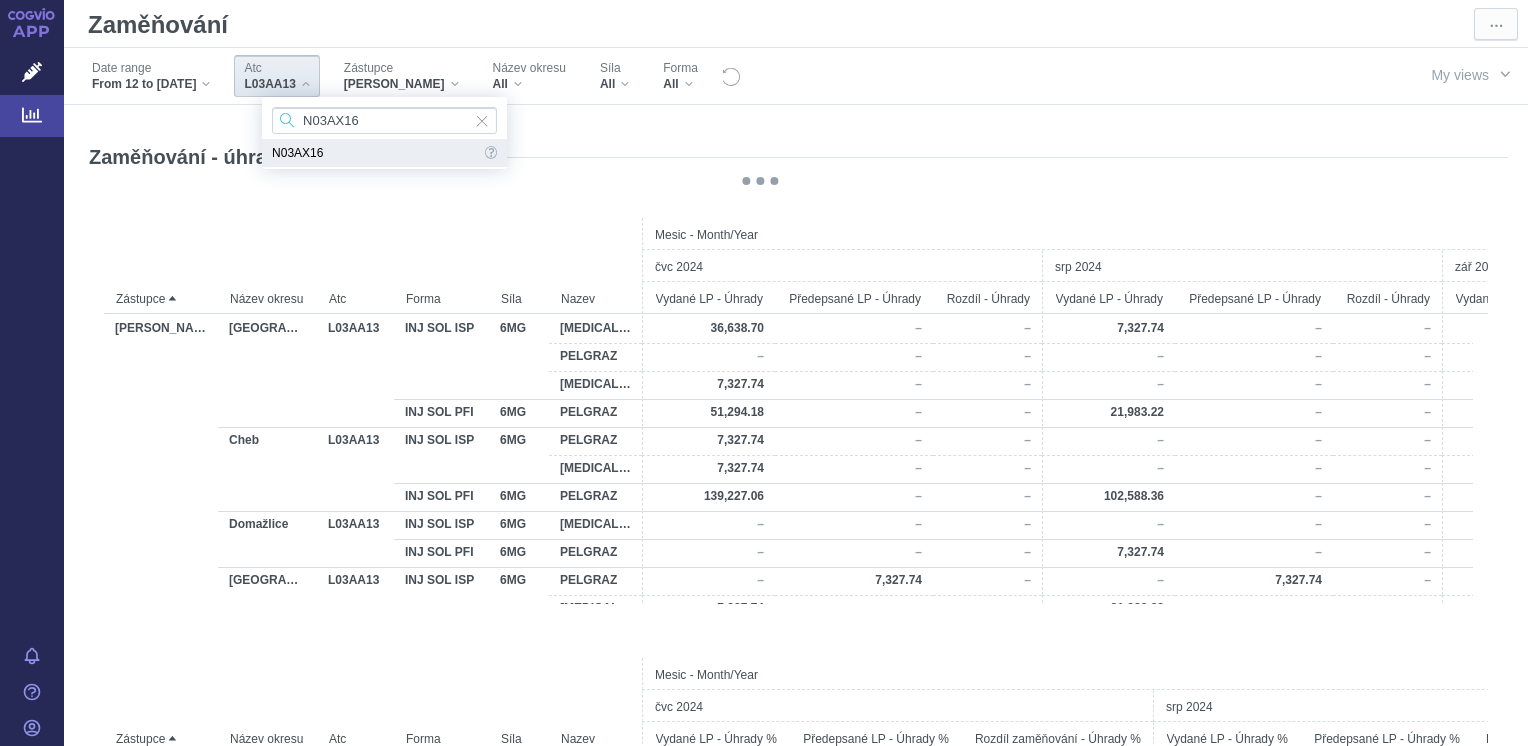 type on "N03AX16" 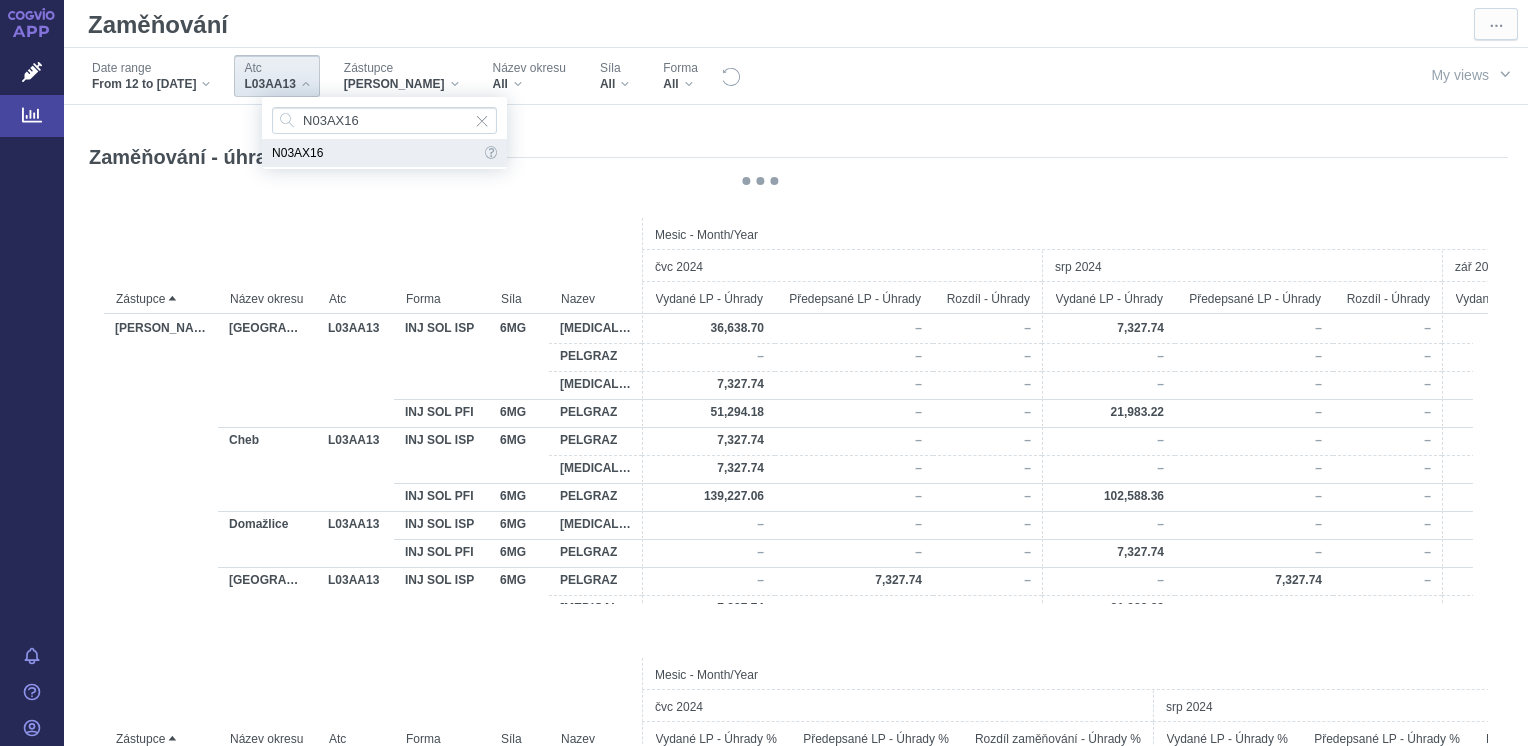 click on "N03AX16" at bounding box center [376, 153] 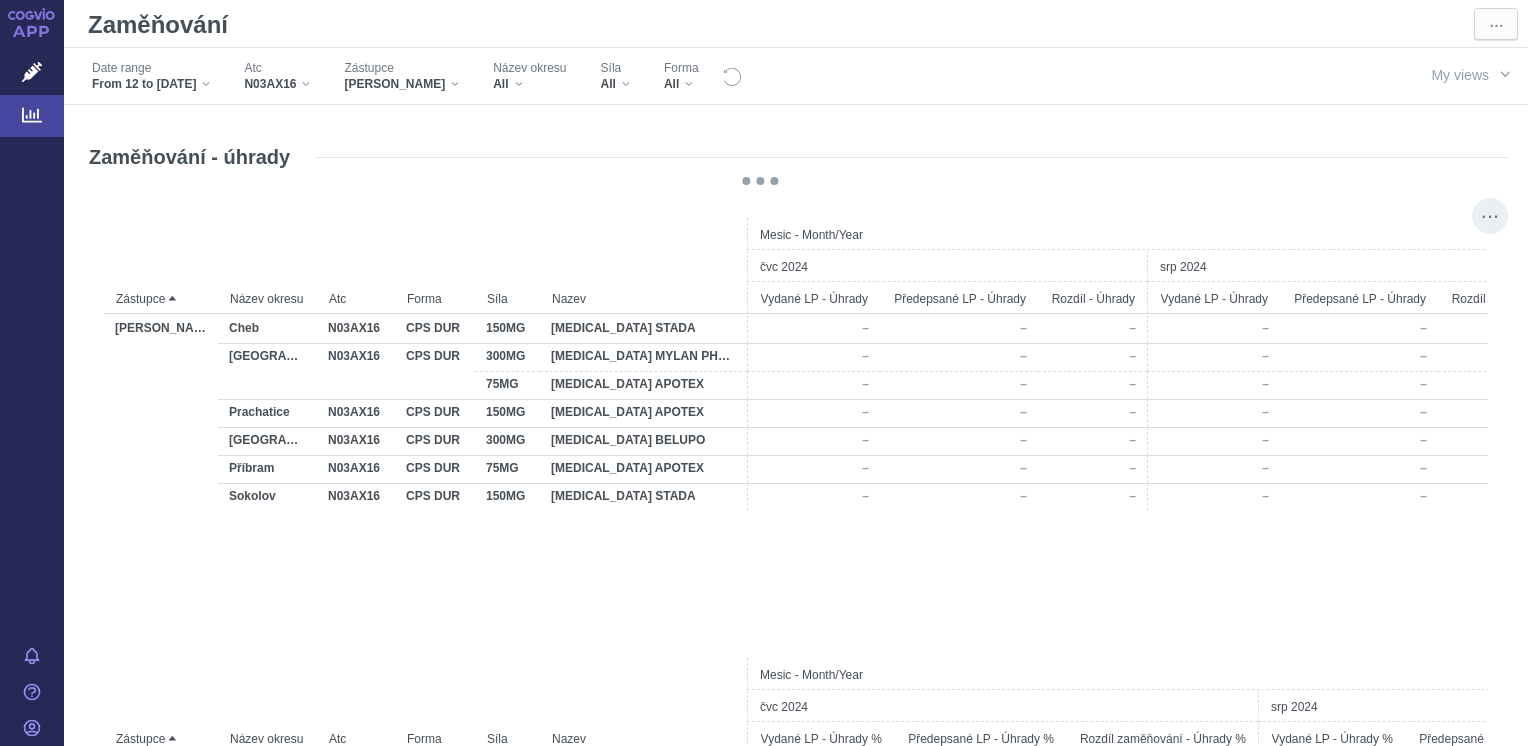 scroll, scrollTop: 0, scrollLeft: 1198, axis: horizontal 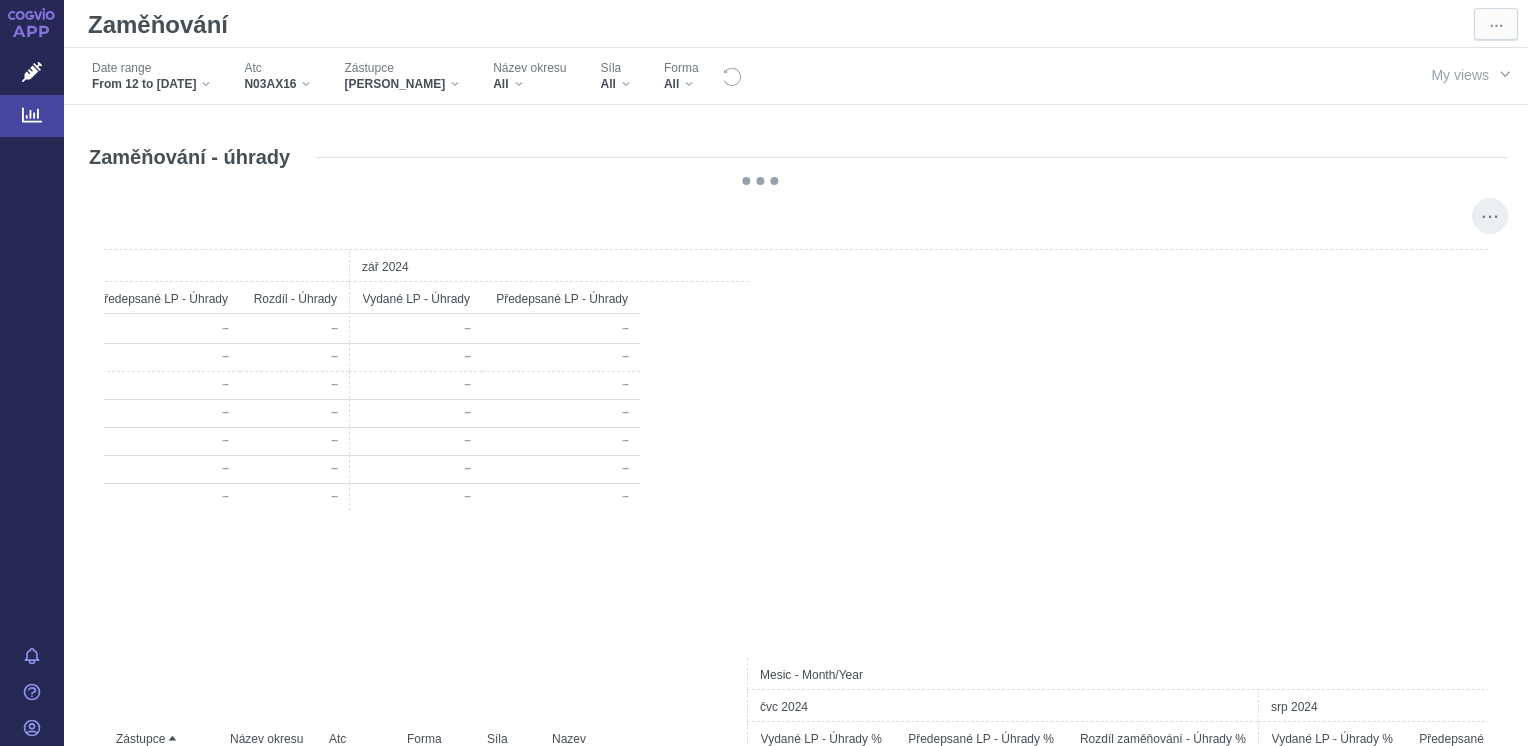 click on "Mesic - Month/Year čvc 2024 srp 2024 zář 2024
Zástupce
Název okresu
Atc
Forma
Síla
Nazev
Vydané LP - Úhrady
Předepsané LP - Úhrady
Rozdíl - Úhrady" at bounding box center (796, 418) 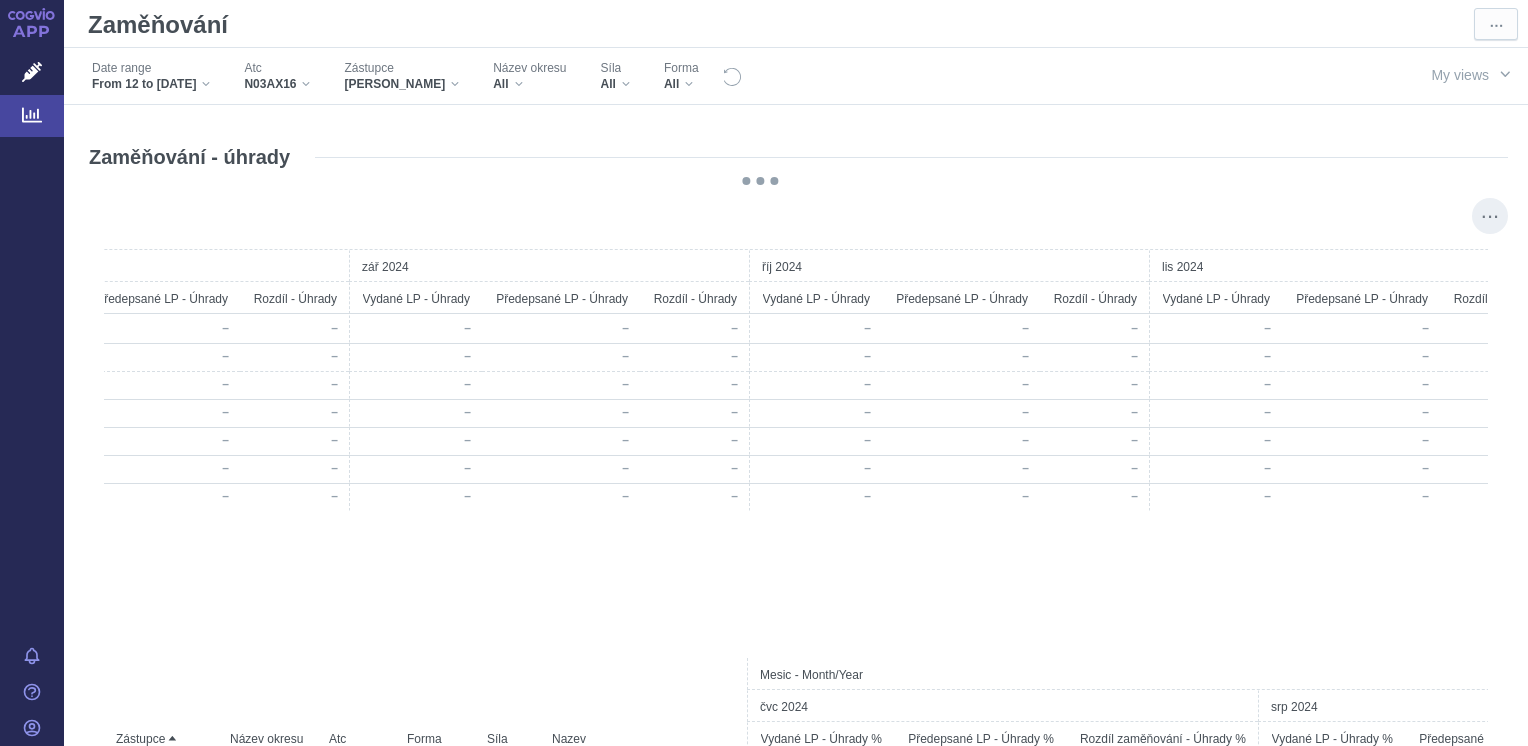 scroll, scrollTop: 0, scrollLeft: 2072, axis: horizontal 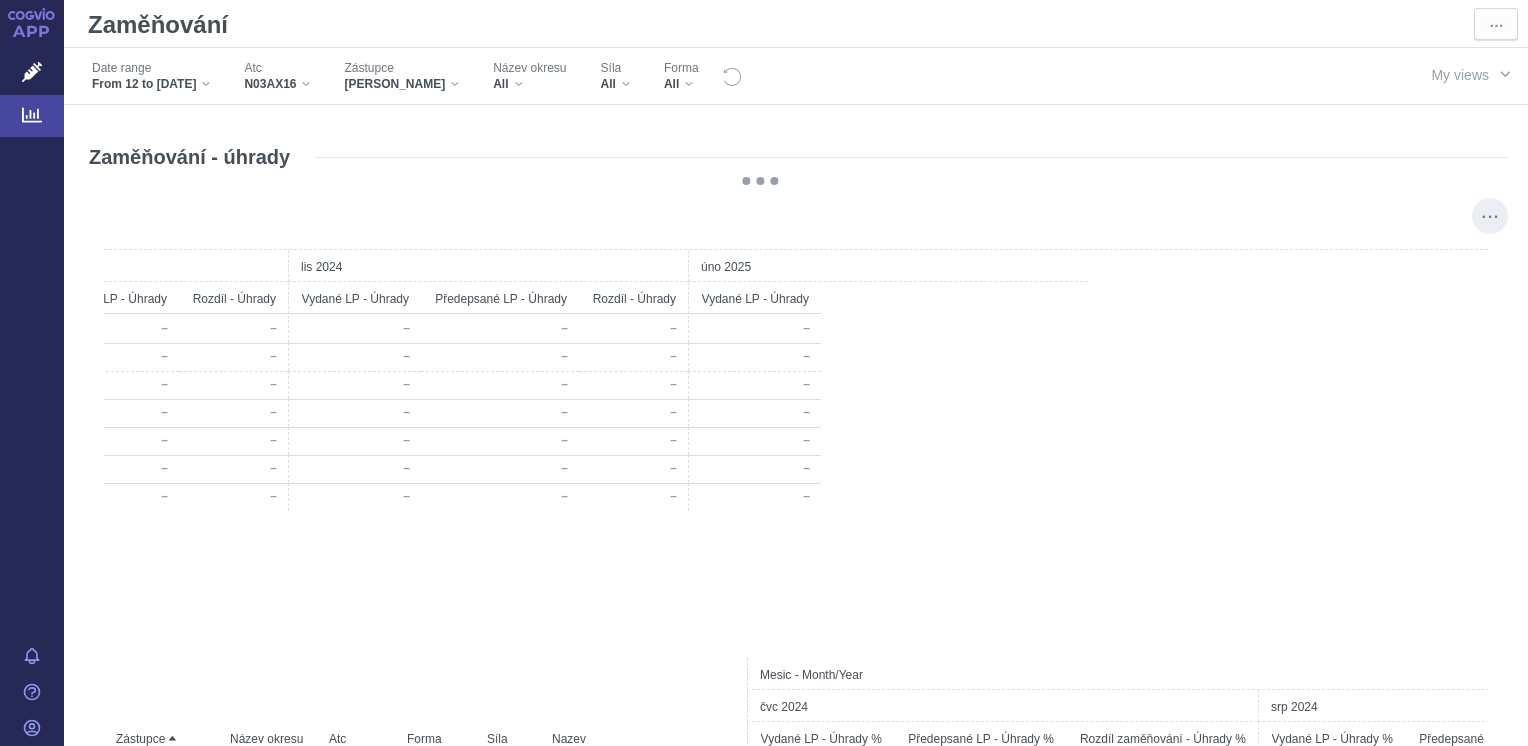 click on "Mesic - Month/Year čvc 2024 srp 2024 zář 2024 říj 2024 lis 2024 úno 2025
Rozdíl - Úhrady
Vydané LP - Úhrady
Předepsané LP - Úhrady
Rozdíl - Úhrady
Vydané LP - Úhrady
Předepsané LP - Úhrady
Rozdíl - Úhrady
Vydané LP - Úhrady
to" at bounding box center (796, 418) 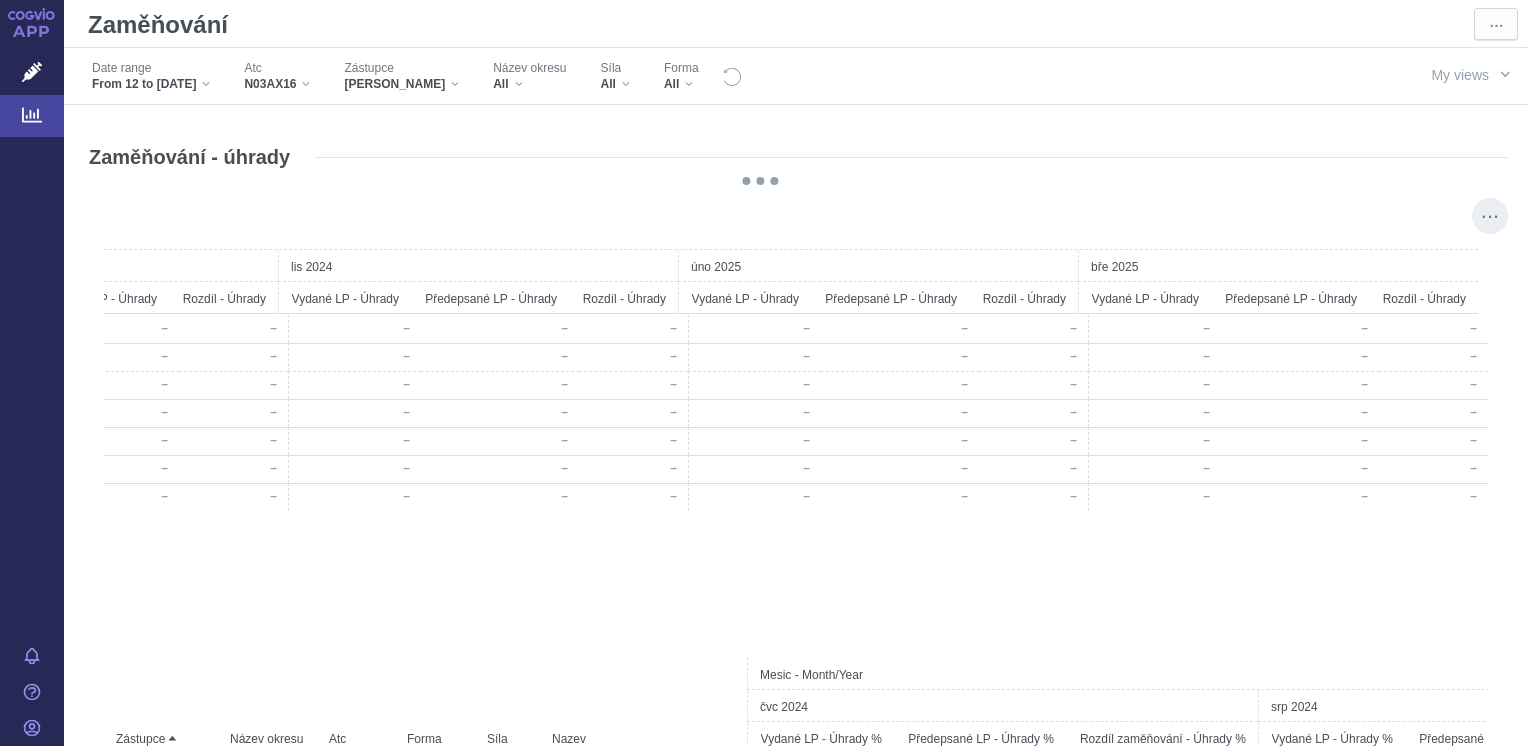 click on "Mesic - Month/Year říj 2024 lis 2024 úno 2025 bře 2025
Vydané LP - Úhrady
Předepsané LP - Úhrady
Rozdíl - Úhrady
Vydané LP - Úhrady
Předepsané LP - Úhrady
Rozdíl - Úhrady
Vydané LP - Úhrady
Předepsané LP - Úhrady
– – to" at bounding box center (796, 418) 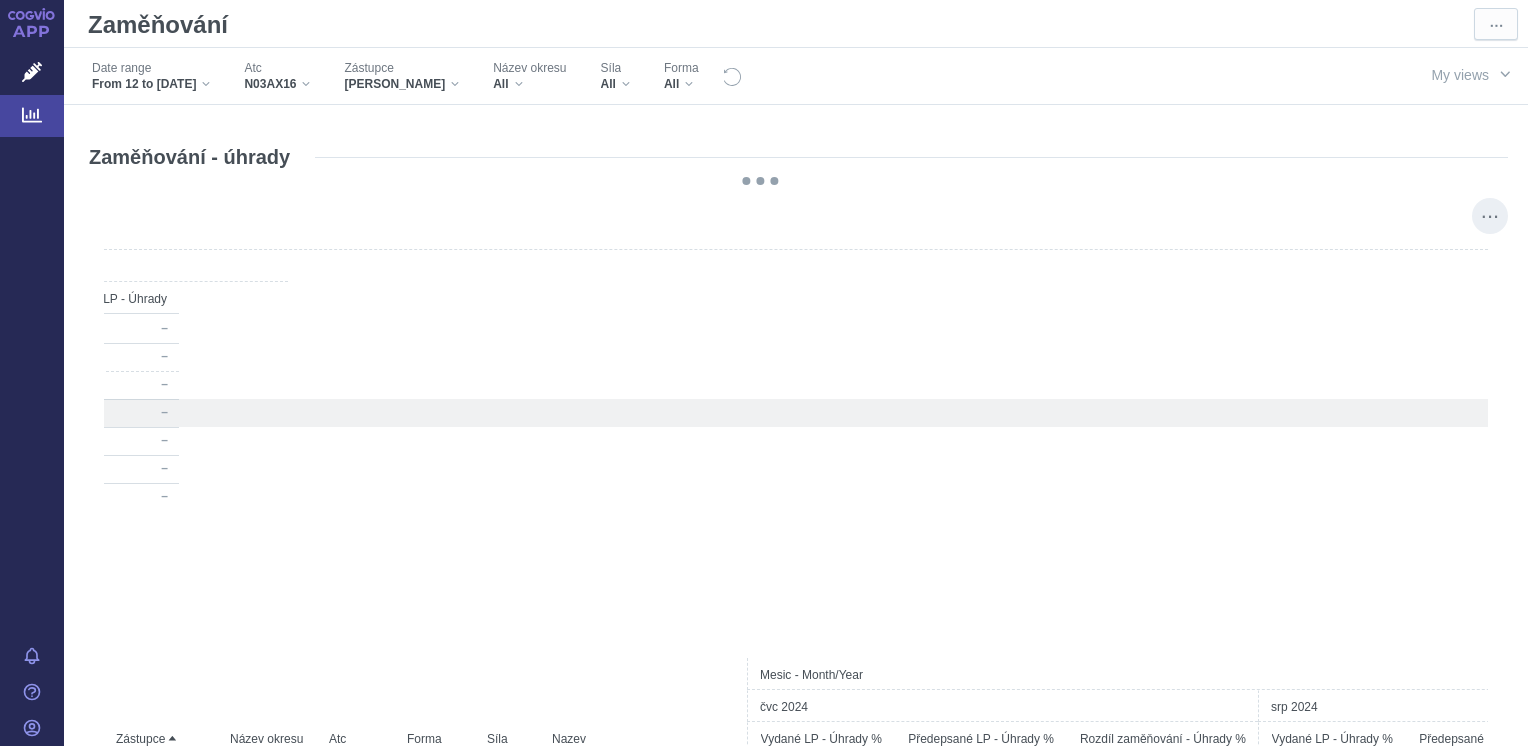 drag, startPoint x: 1359, startPoint y: 527, endPoint x: 572, endPoint y: 422, distance: 793.9736 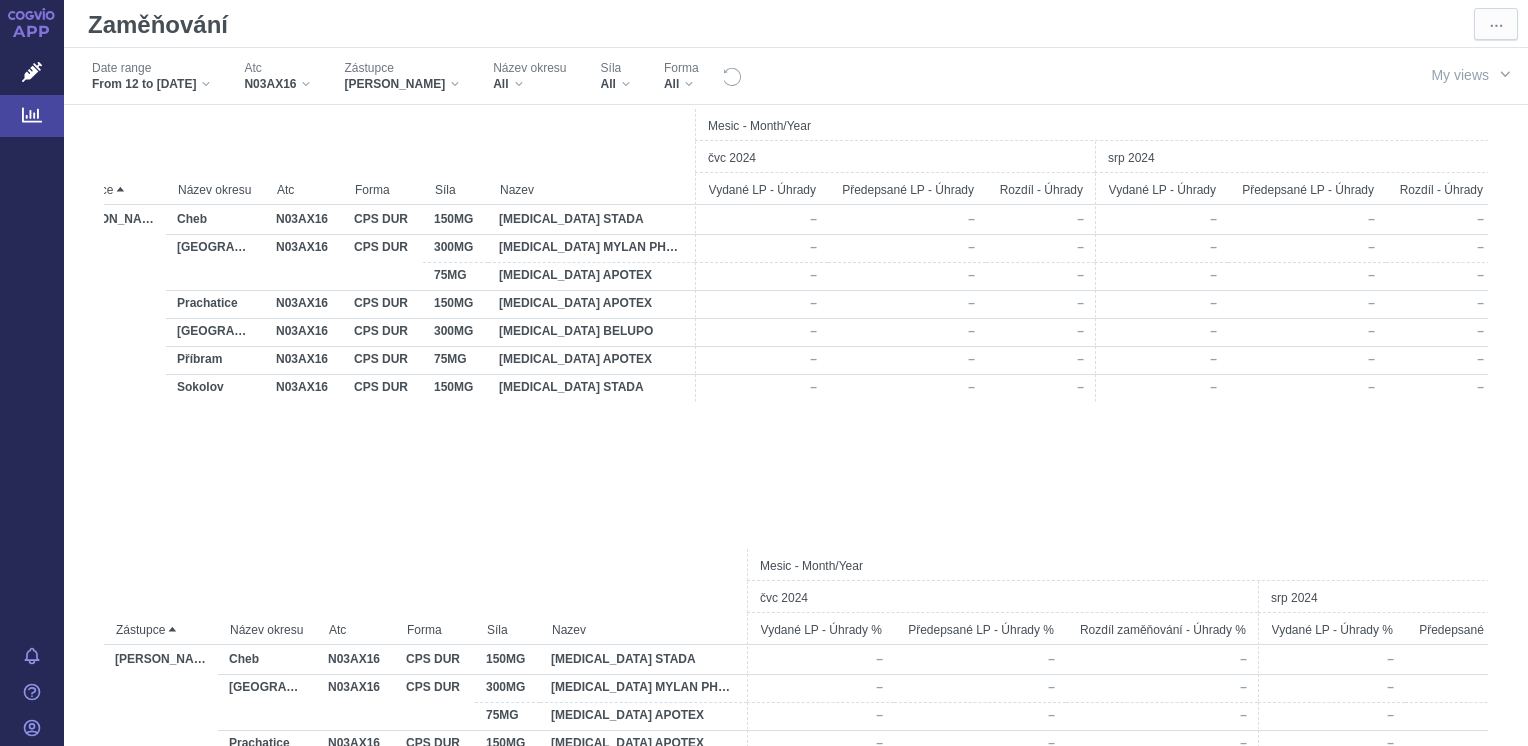 scroll, scrollTop: 0, scrollLeft: 0, axis: both 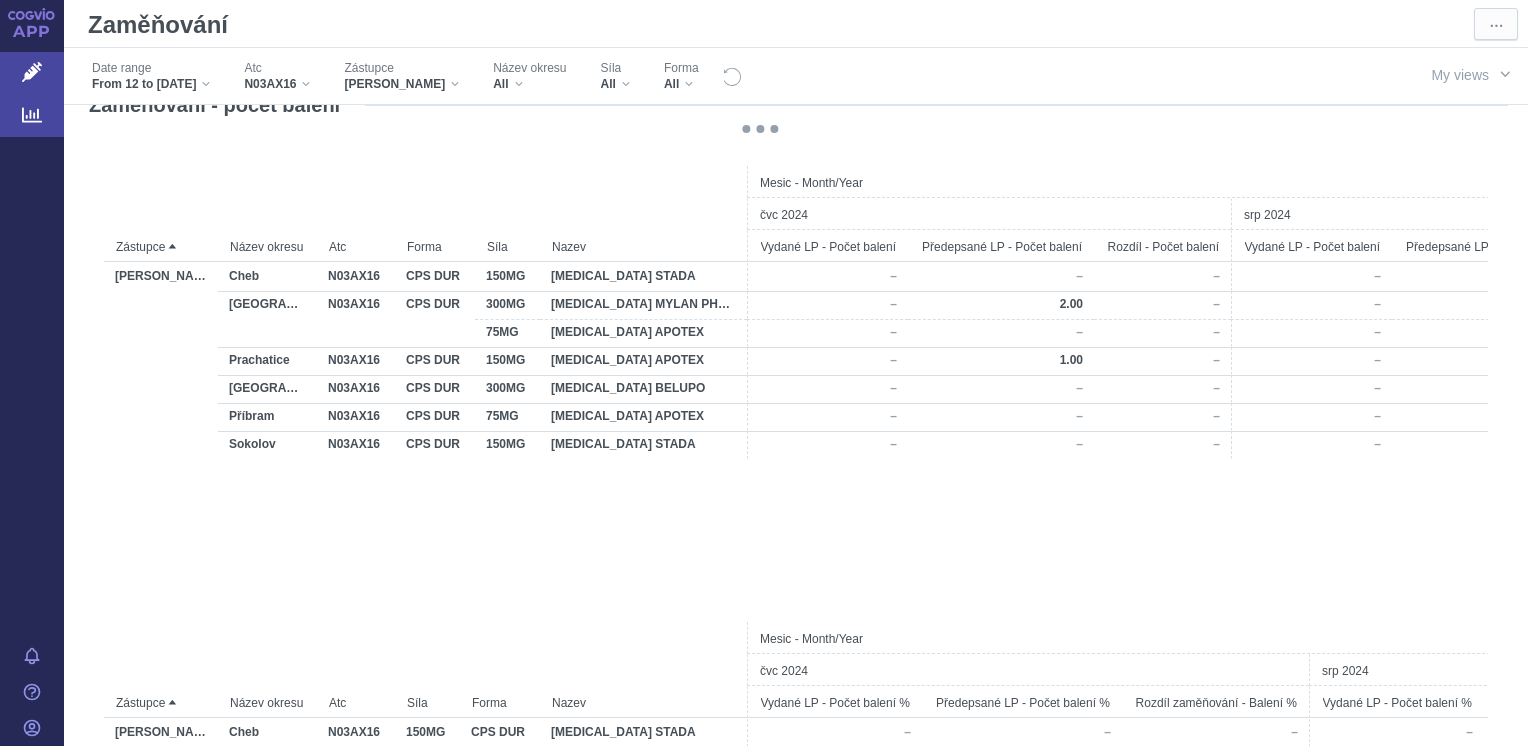 click 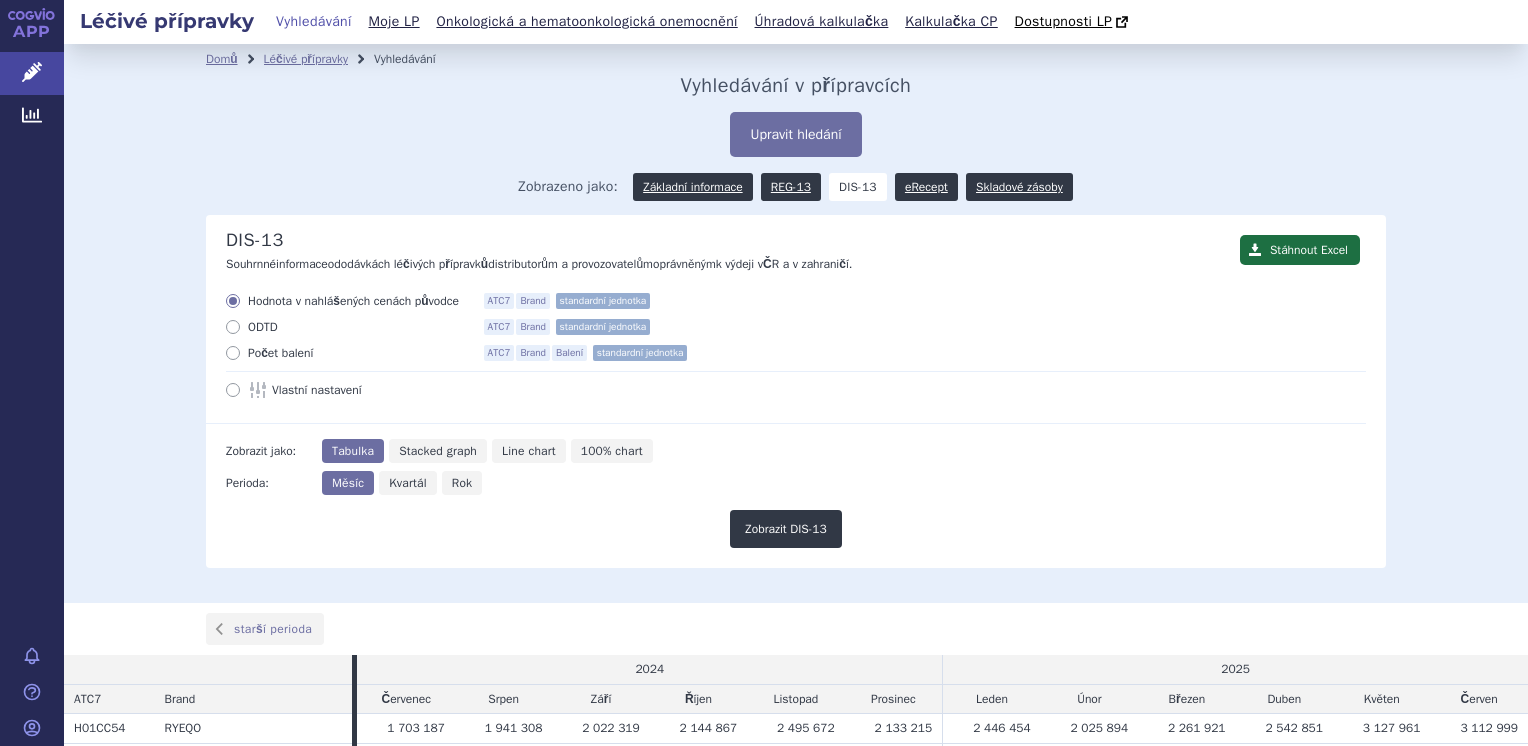 scroll, scrollTop: 0, scrollLeft: 0, axis: both 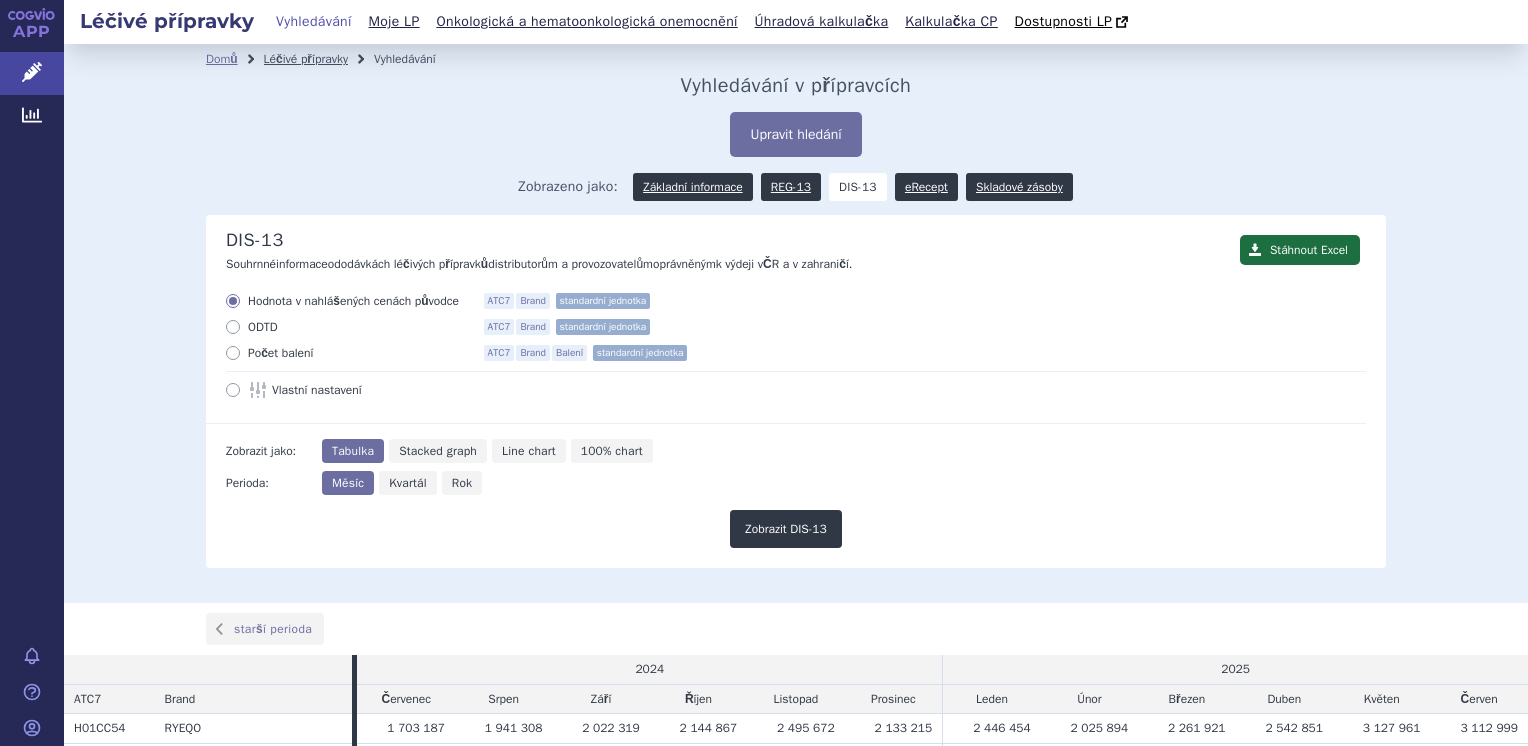 click on "Léčivé přípravky" at bounding box center (306, 59) 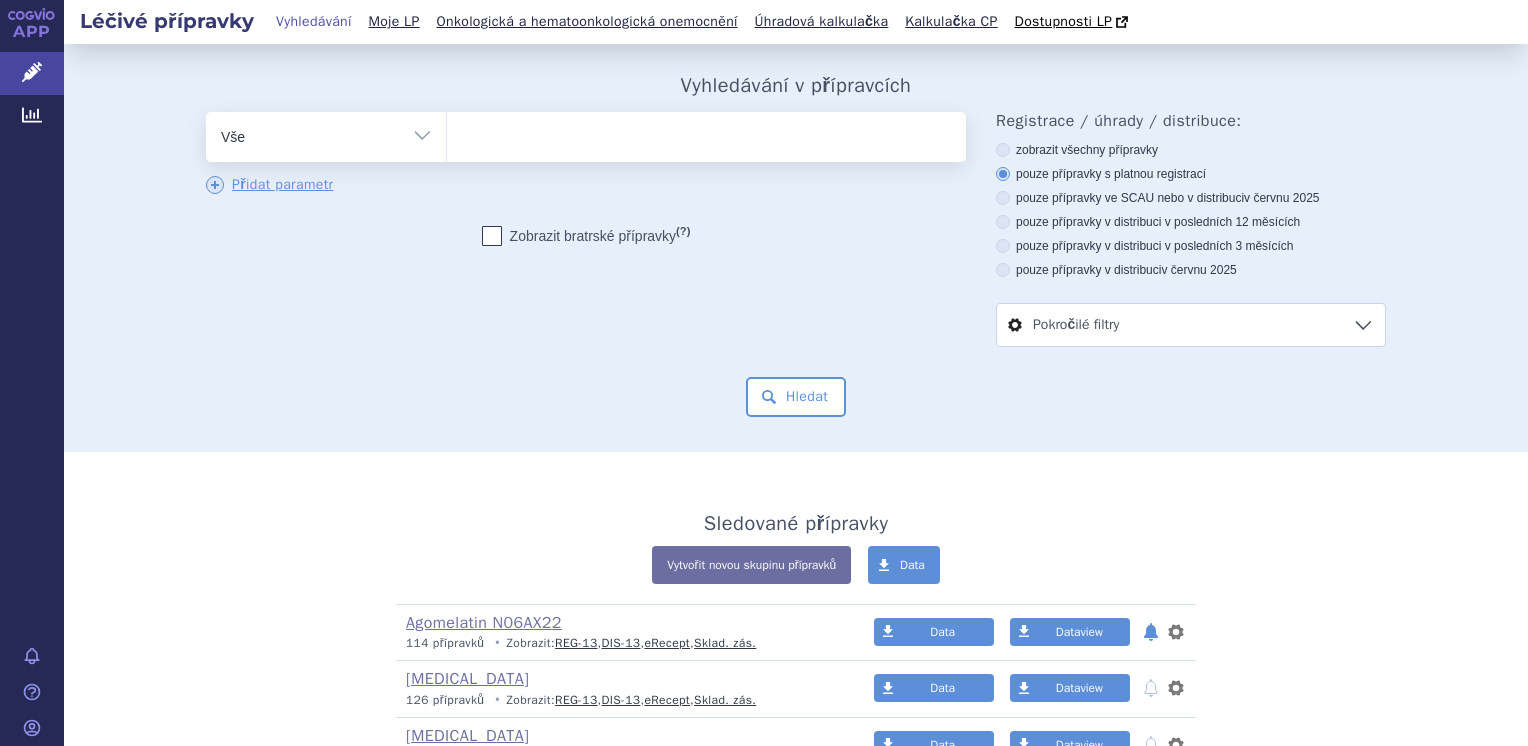 scroll, scrollTop: 0, scrollLeft: 0, axis: both 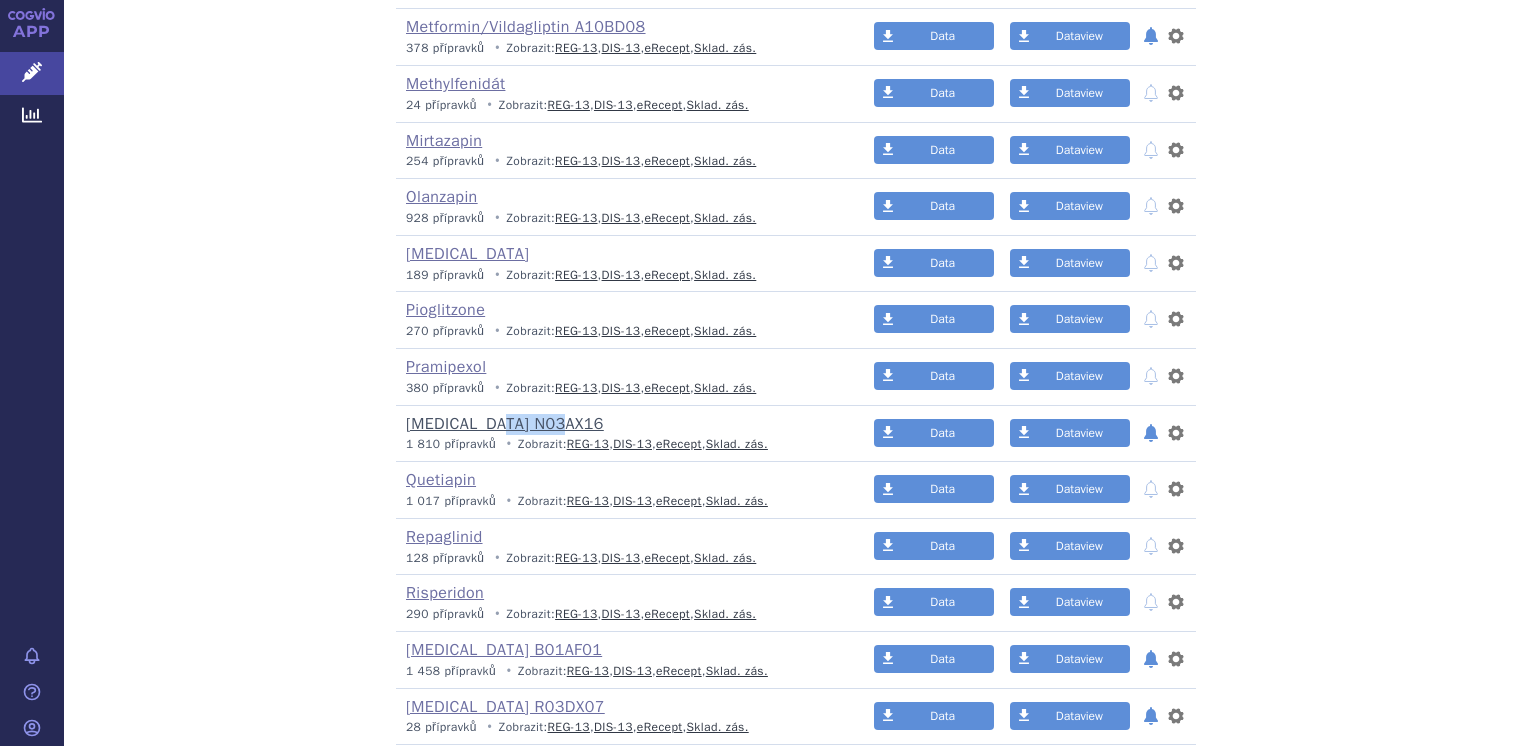 drag, startPoint x: 574, startPoint y: 419, endPoint x: 491, endPoint y: 417, distance: 83.02409 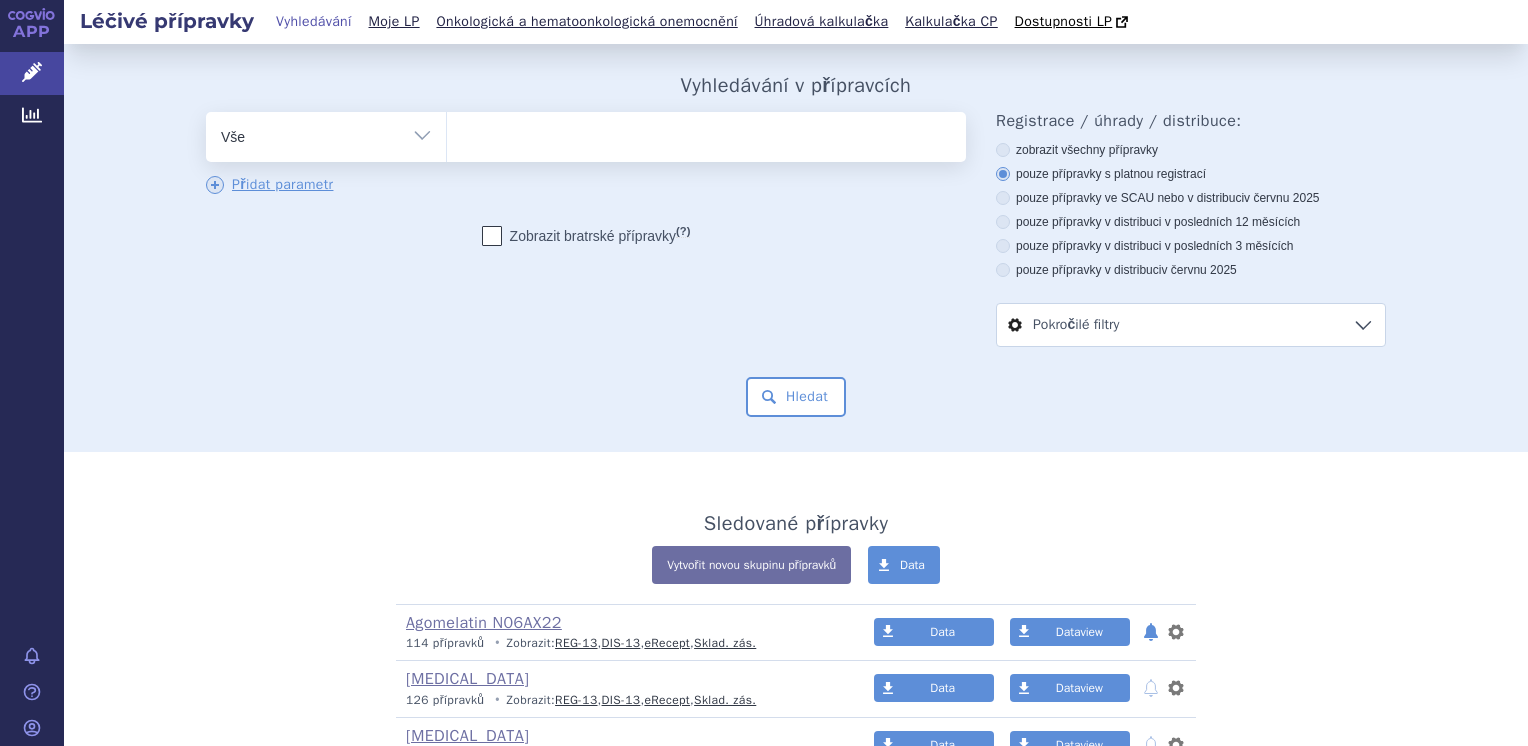 scroll, scrollTop: 0, scrollLeft: 0, axis: both 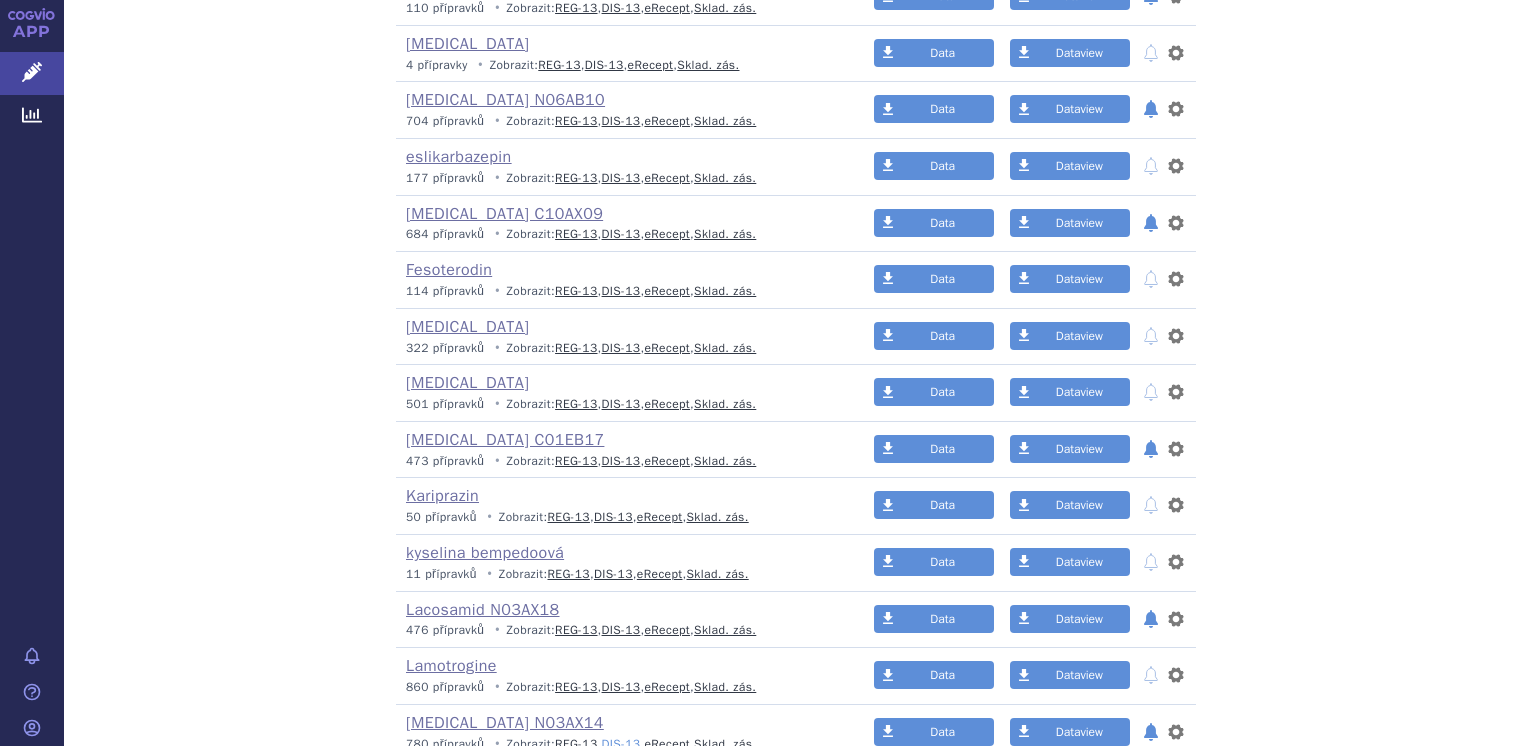 click on "DIS-13" at bounding box center [621, 744] 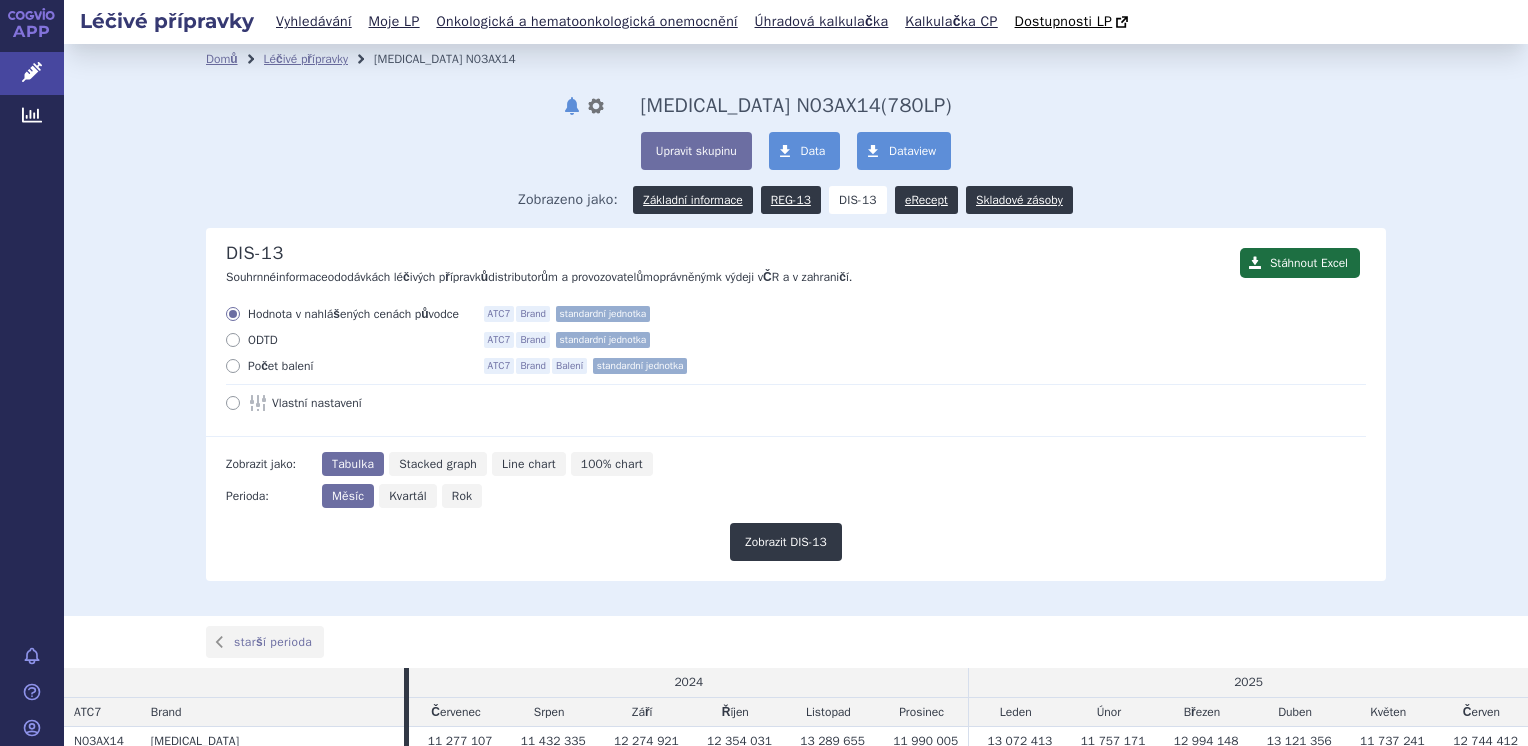 scroll, scrollTop: 0, scrollLeft: 0, axis: both 